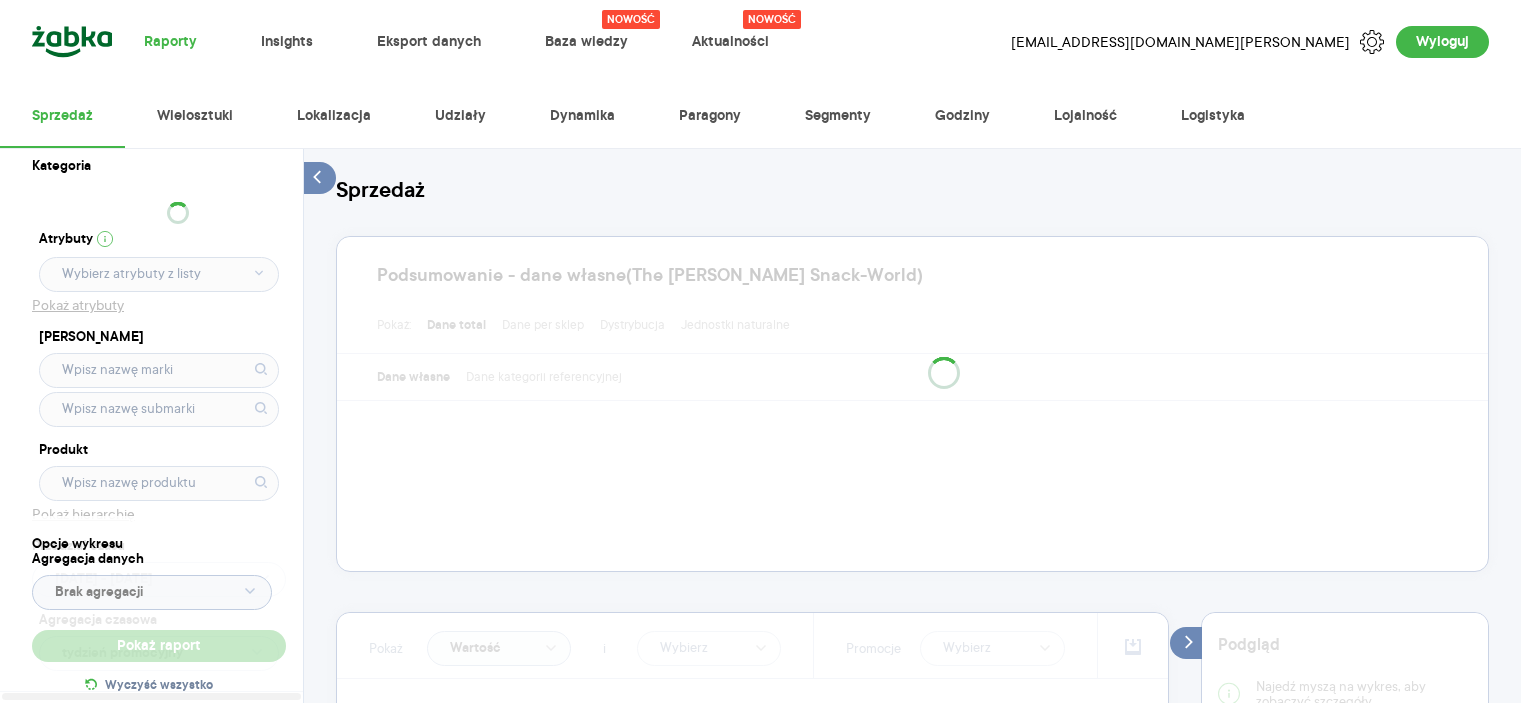 scroll, scrollTop: 0, scrollLeft: 0, axis: both 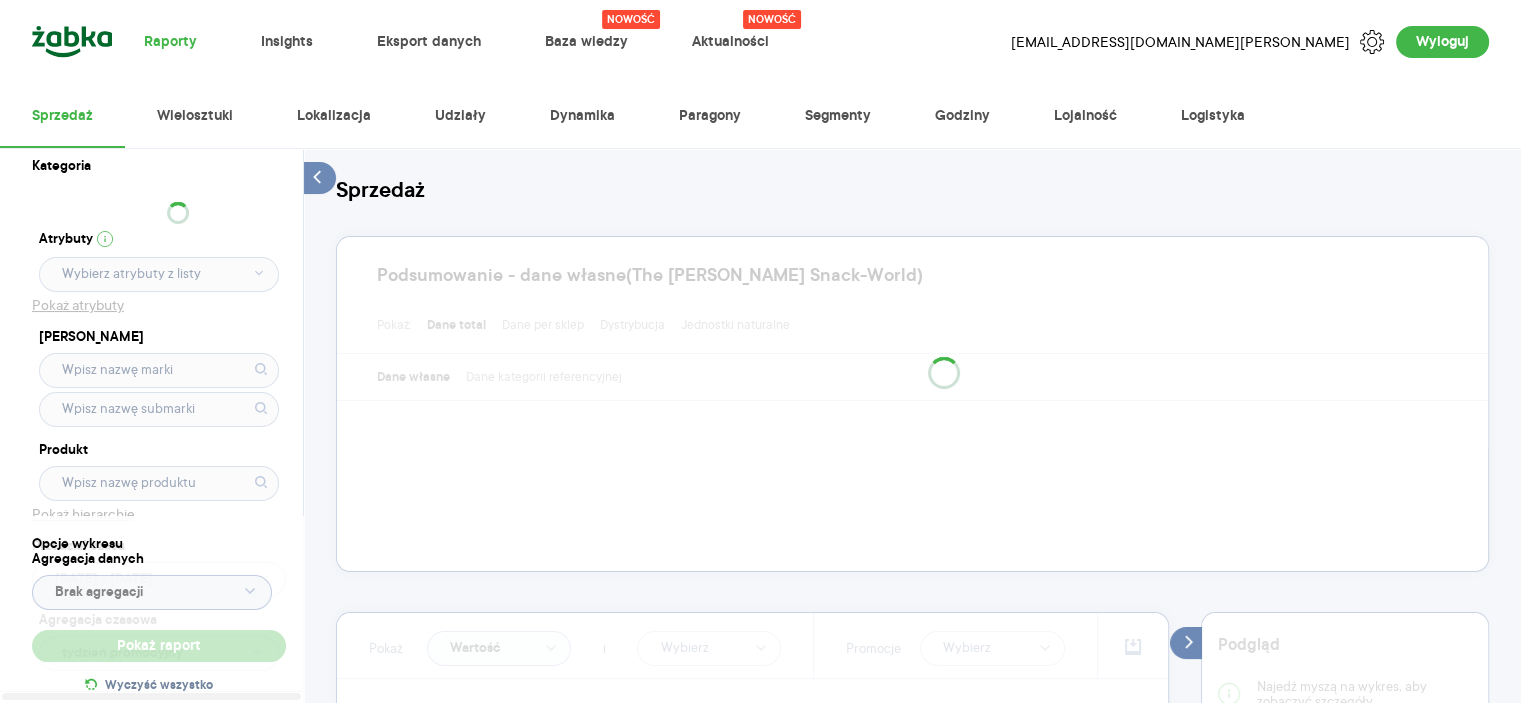 type on "Pobieranie" 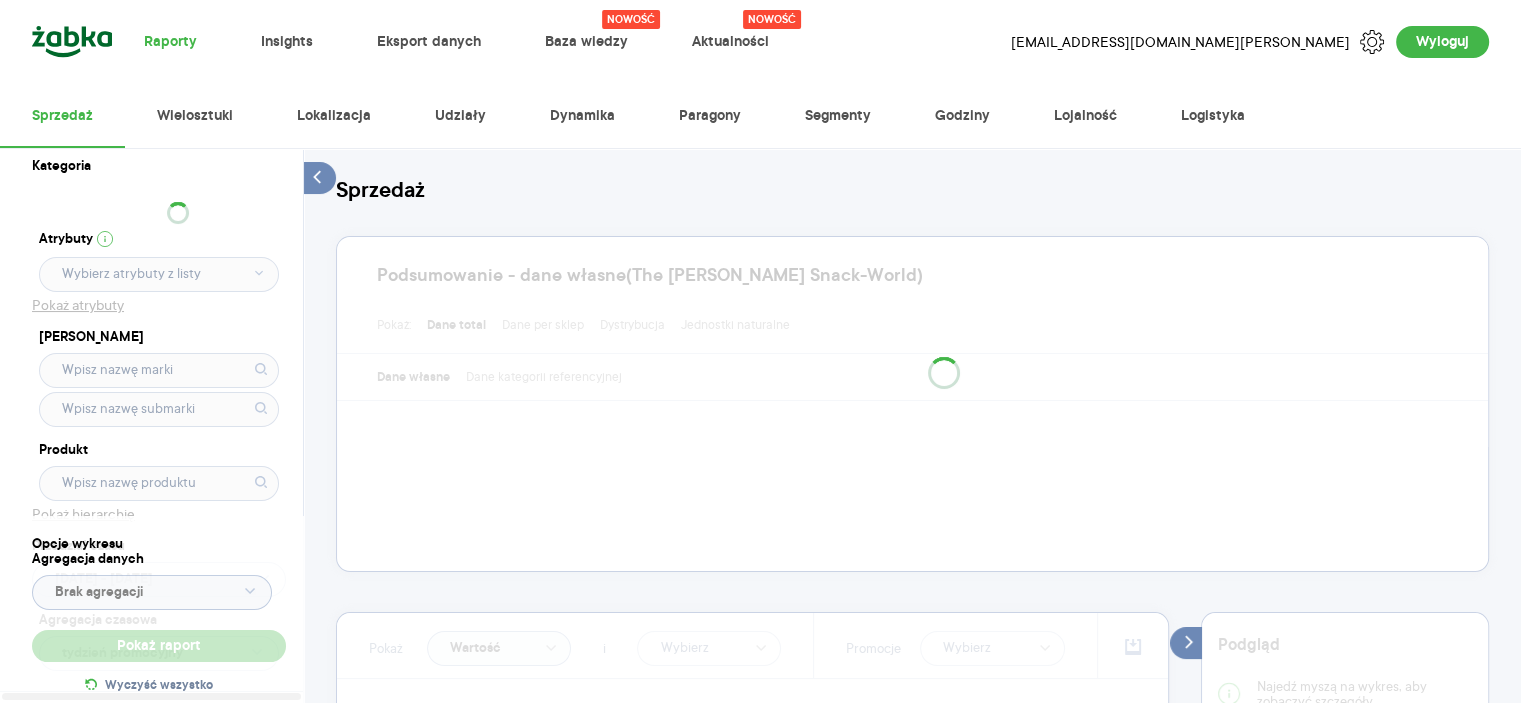 type on "Pobieranie" 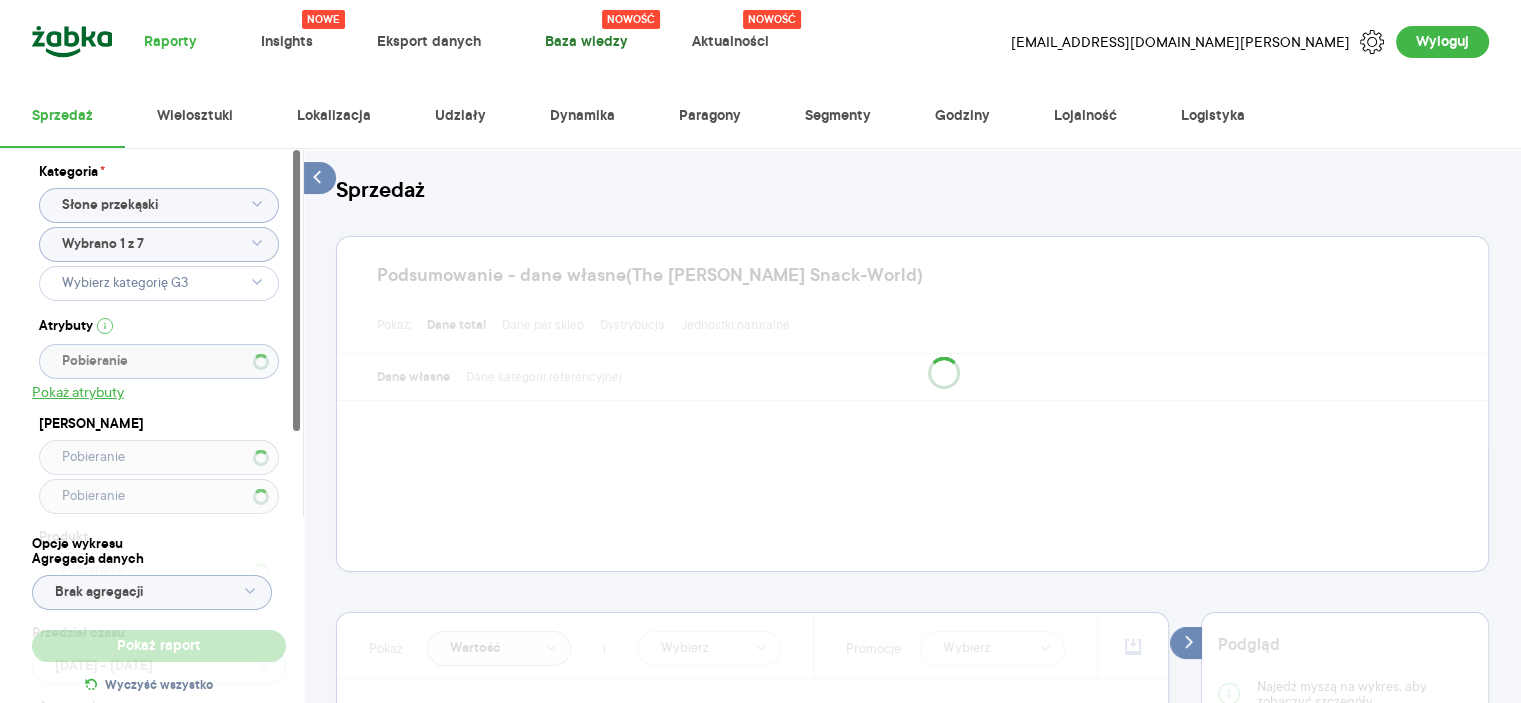 type 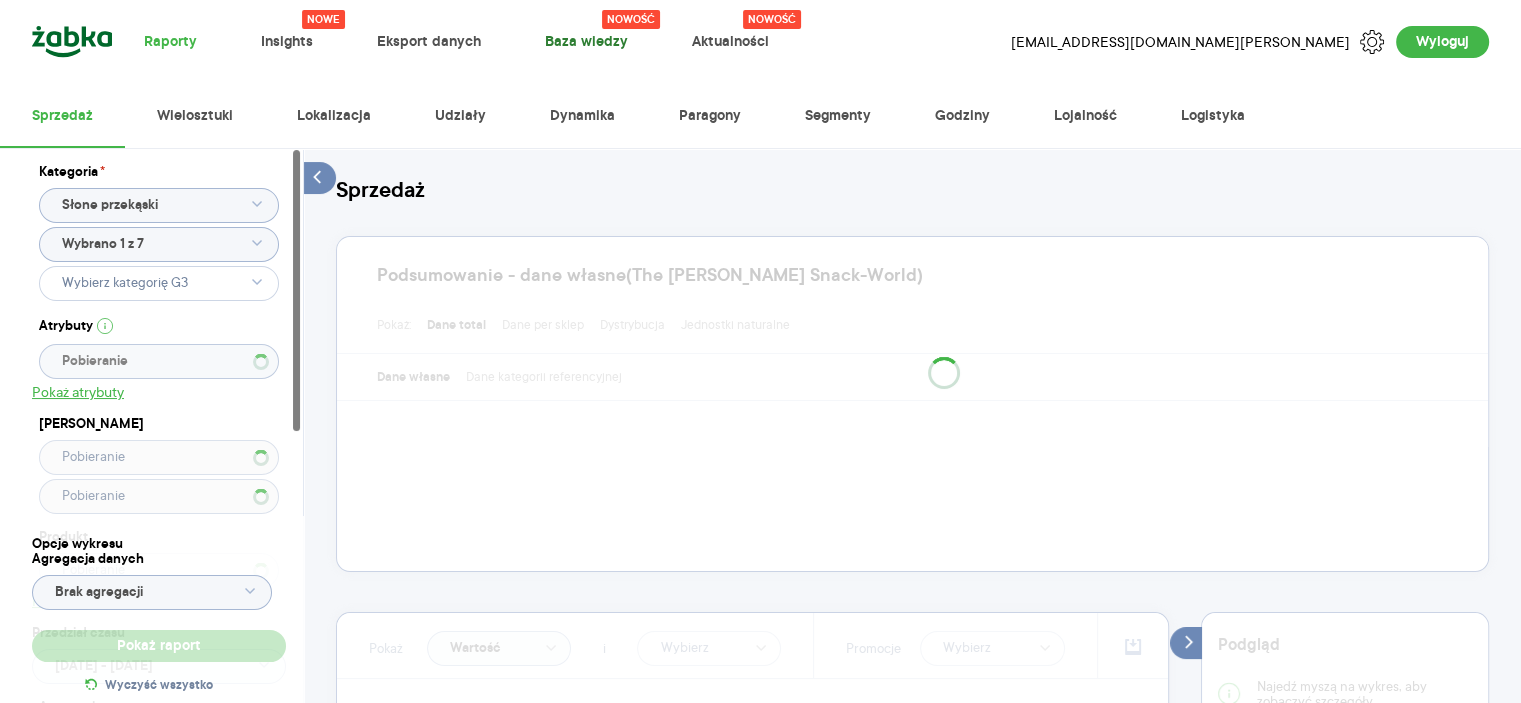 type on "Wybrano 2 z 46" 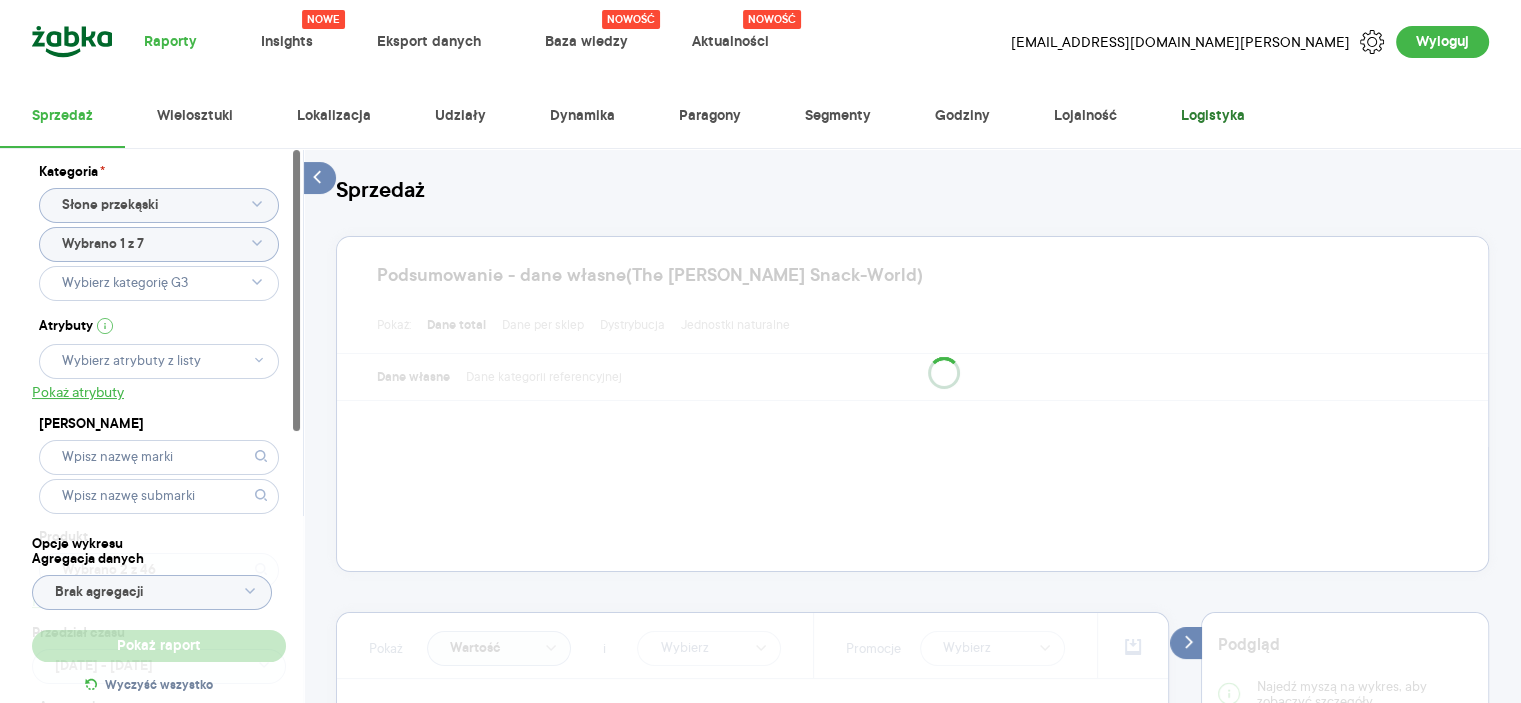 type 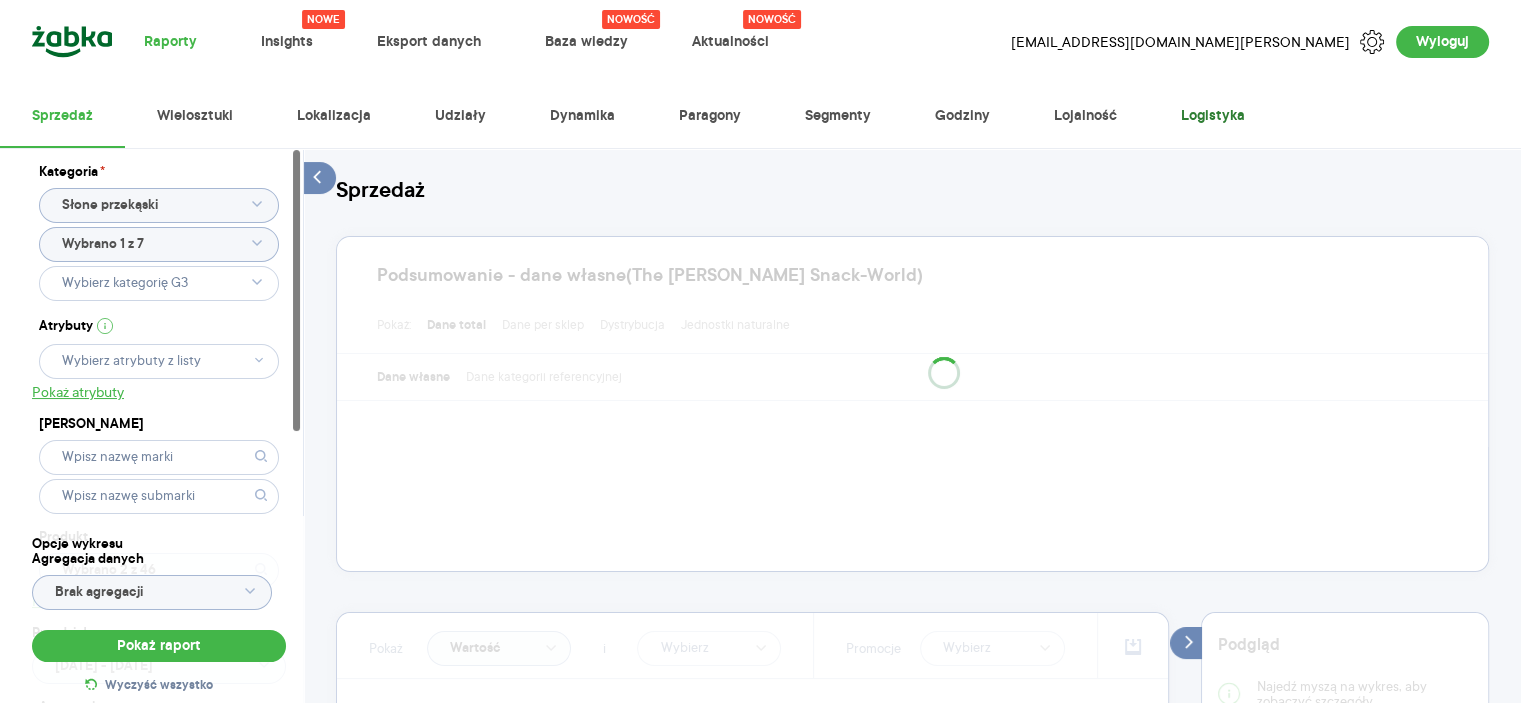 click on "Logistyka" at bounding box center (1213, 116) 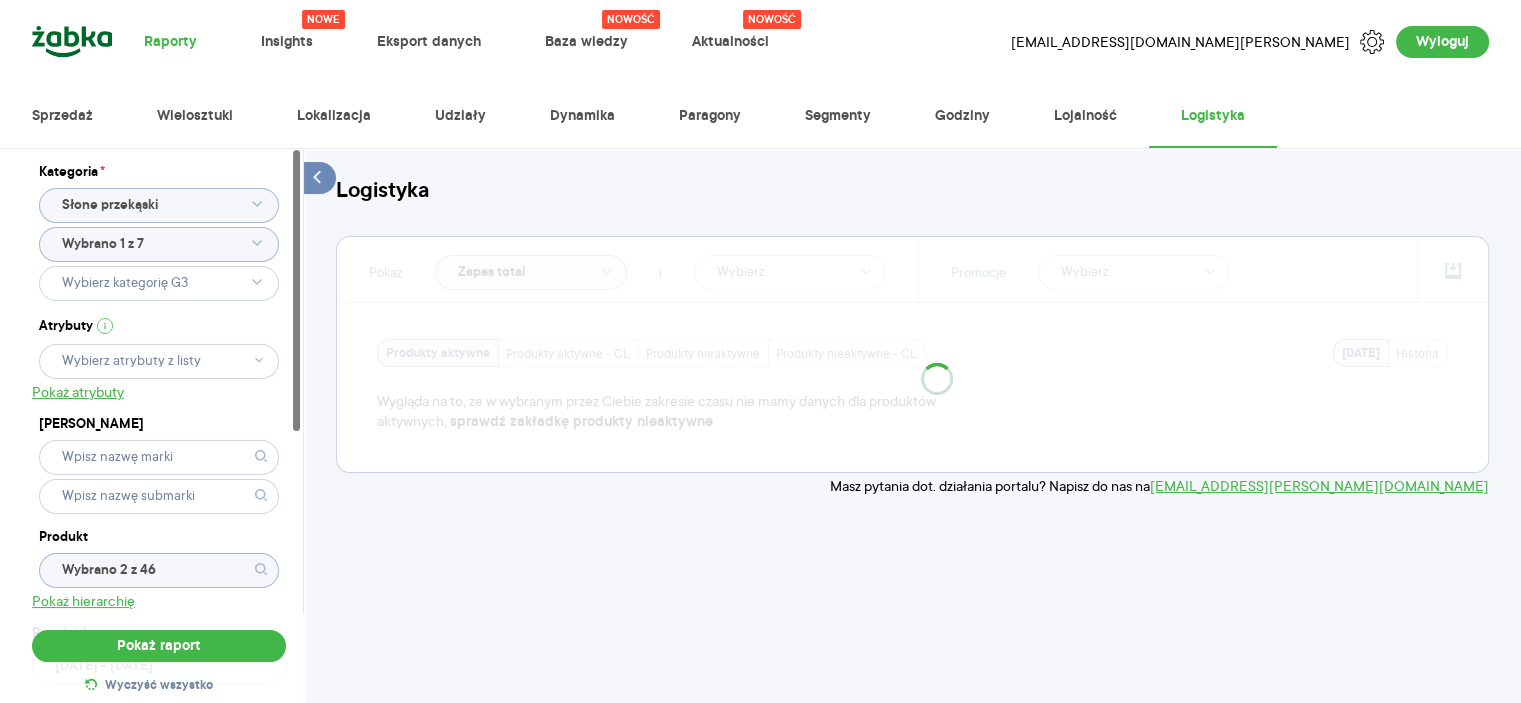 click on "Wybrano 1 z 7" 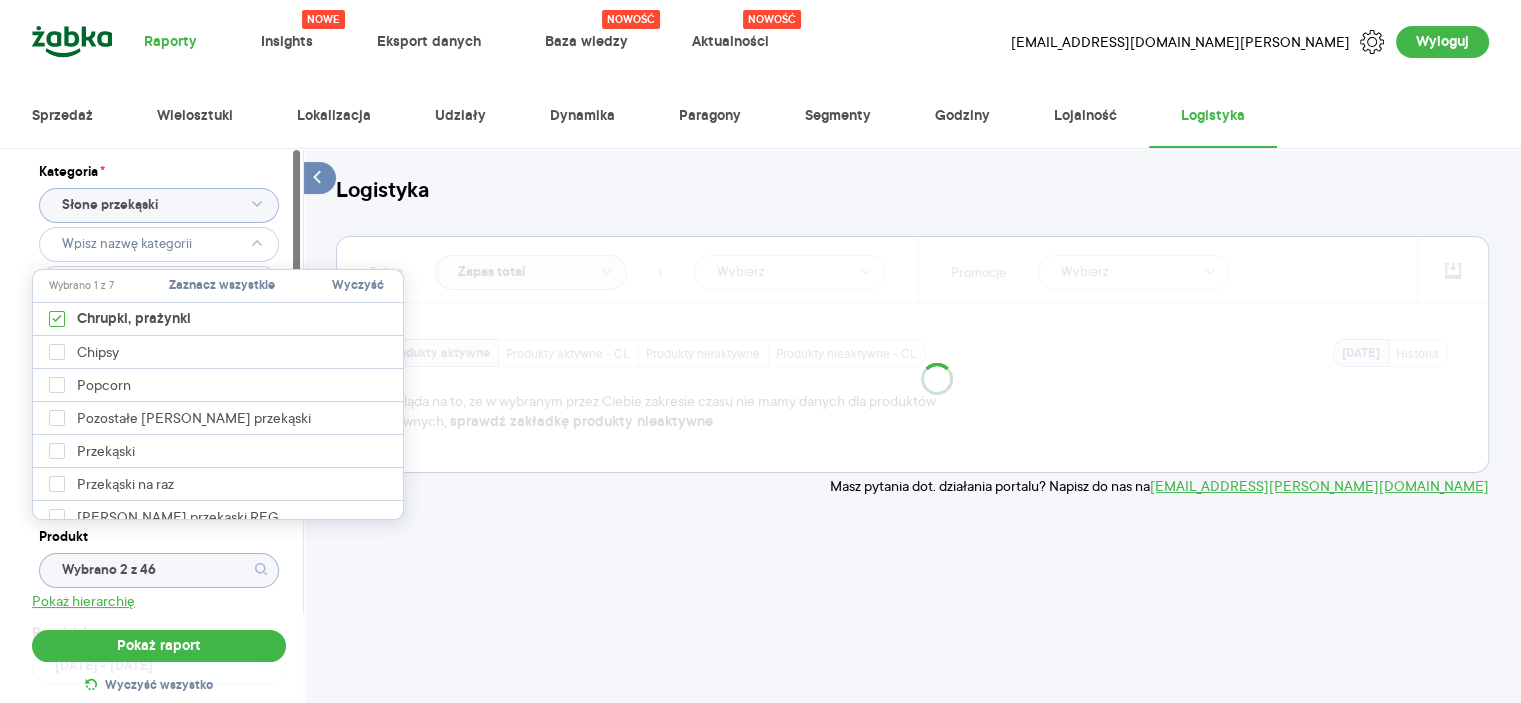 click on "Wyczyść" at bounding box center [358, 286] 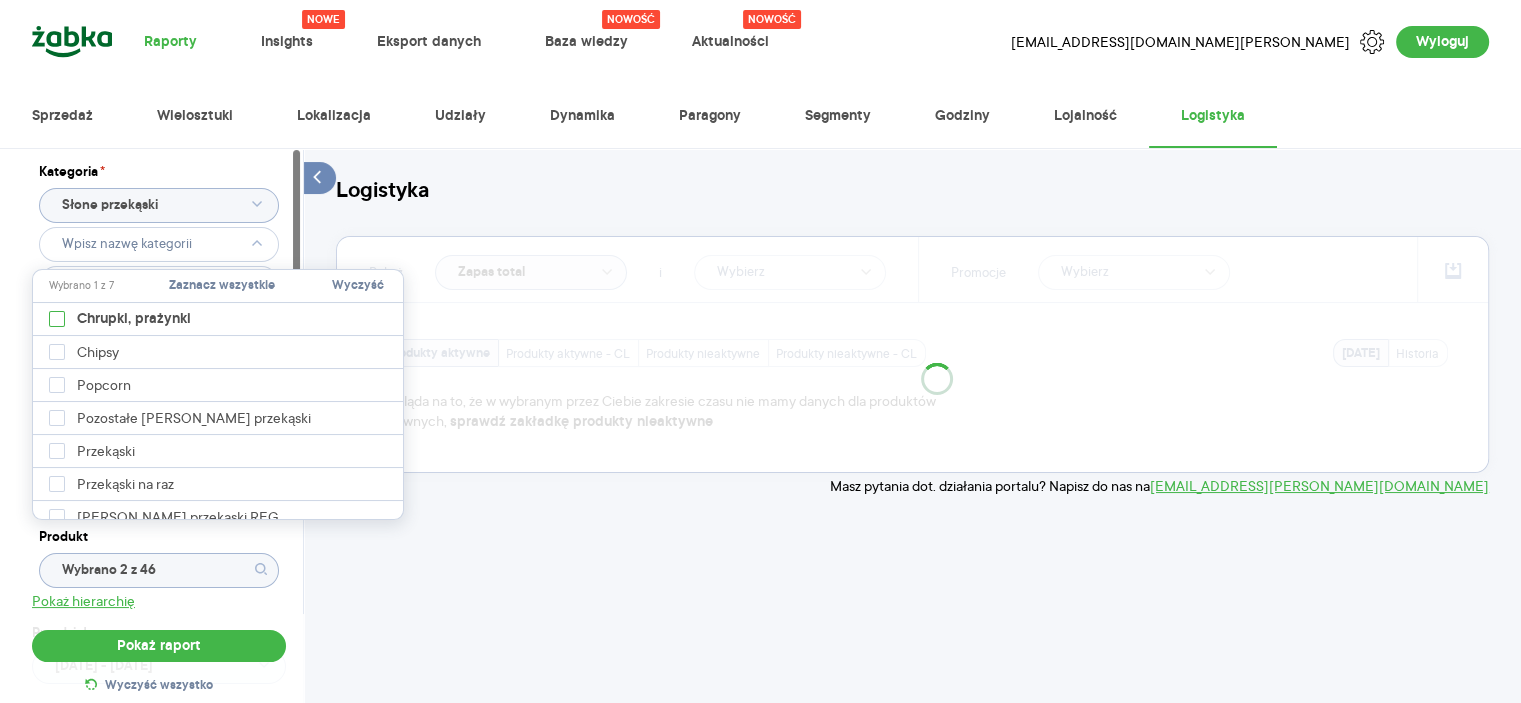 type on "Pobieranie" 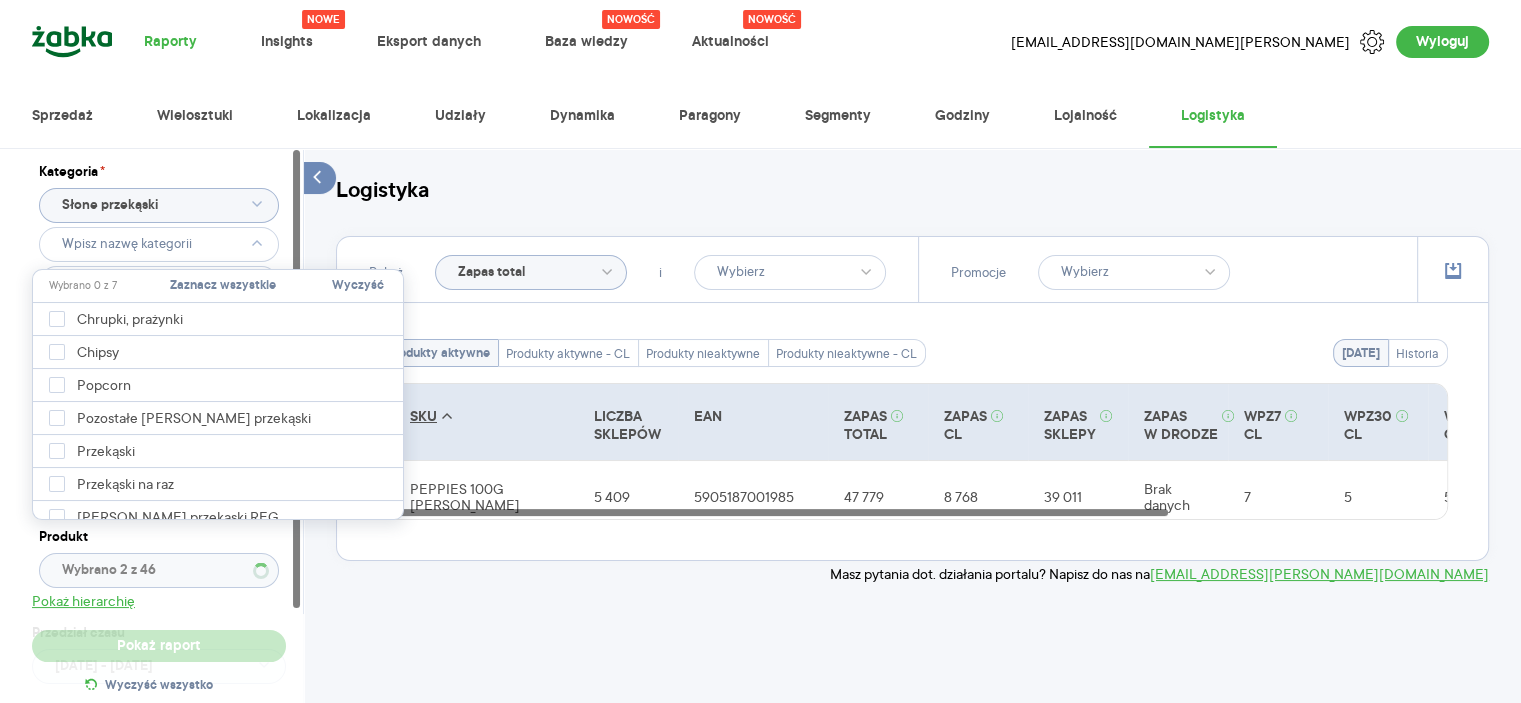 click on "Kategoria * [PERSON_NAME] przekąski Atrybuty Pobieranie Pokaż atrybuty Marka Produkt Wybrano 2 z 46 Pokaż hierarchię Przedział czasu [DATE] - [DATE] Pokaż raport Wyczyść wszystko Logistyka Pokaż Zapas total i Promocje [DATE] Historia Produkty aktywne Produkty aktywne - CL Produkty nieaktywne Produkty nieaktywne - CL SKU LICZBA
SKLEPÓW EAN ZAPAS
TOTAL ZAPAS
CL ZAPAS
SKLEPY ZAPAS
W DRODZE WPZ7
CL WPZ30
CL WPZ90
CL WPZ7
SKLEPY WPZ30
SKLEPY WPZ90
SKLEPY PEPPIES 100G [PERSON_NAME] 5 409 5905187001985 47 779 8 768 39 011 Brak danych 7 5 5 28 19 23 Masz pytania dot. działania portalu? Napisz do nas na  [EMAIL_ADDRESS][PERSON_NAME][DOMAIN_NAME]" at bounding box center [912, 458] 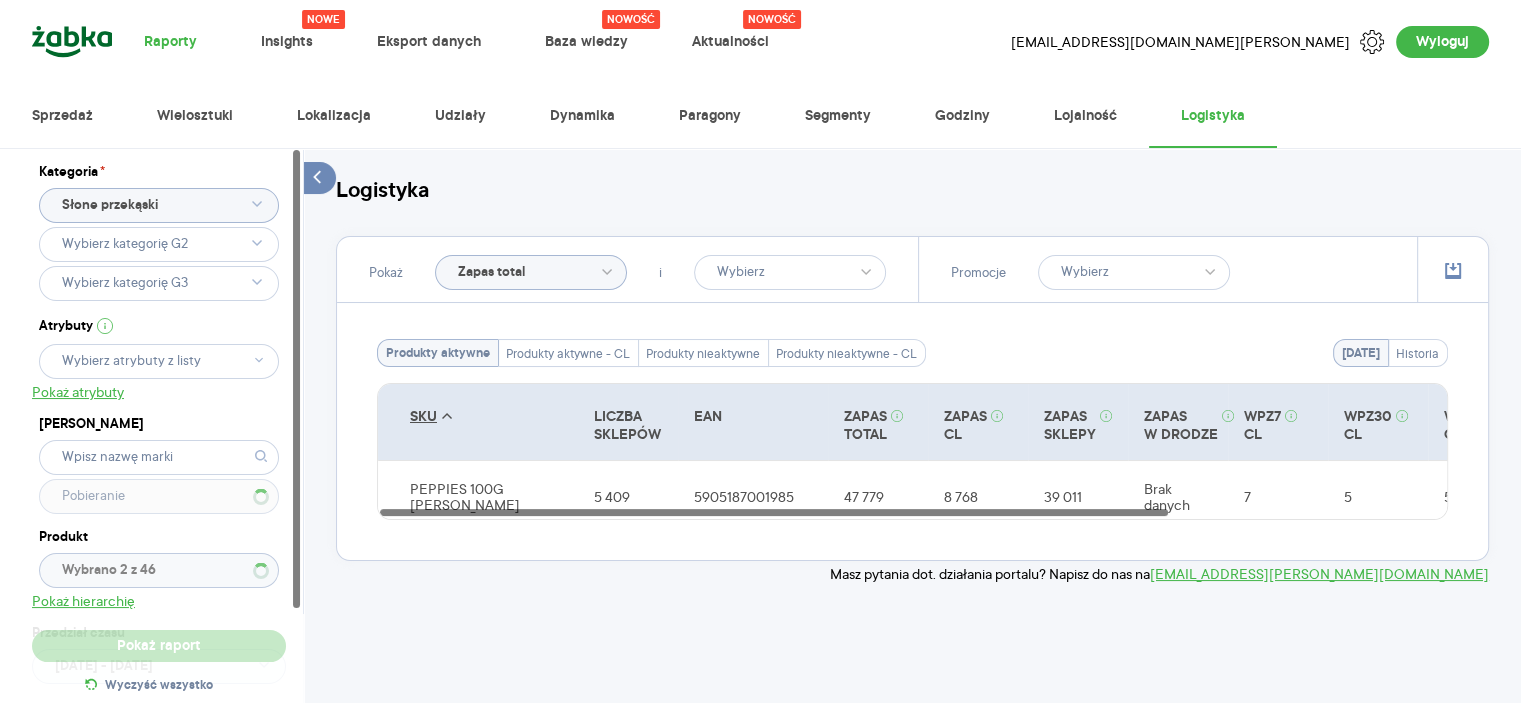 type on "Wybrano 2 z 340" 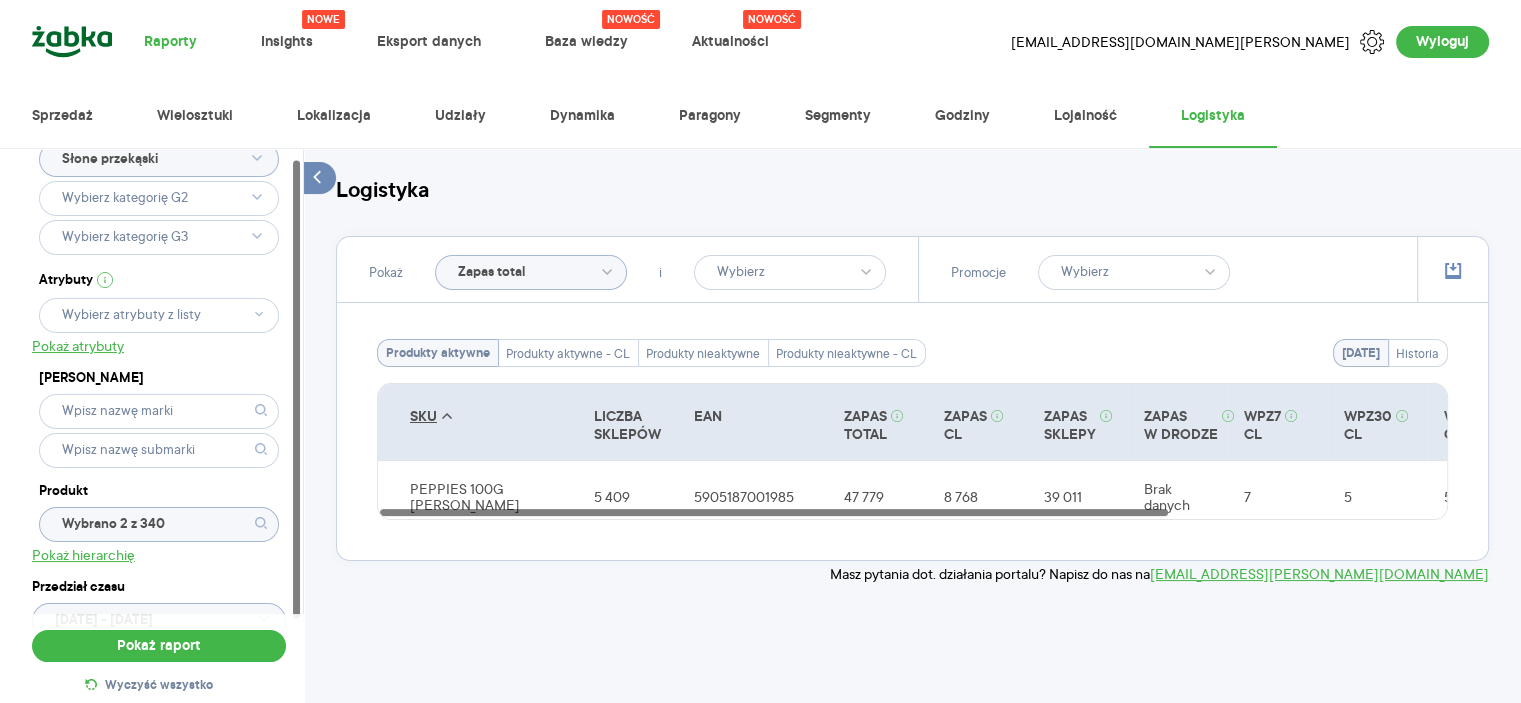 scroll, scrollTop: 116, scrollLeft: 0, axis: vertical 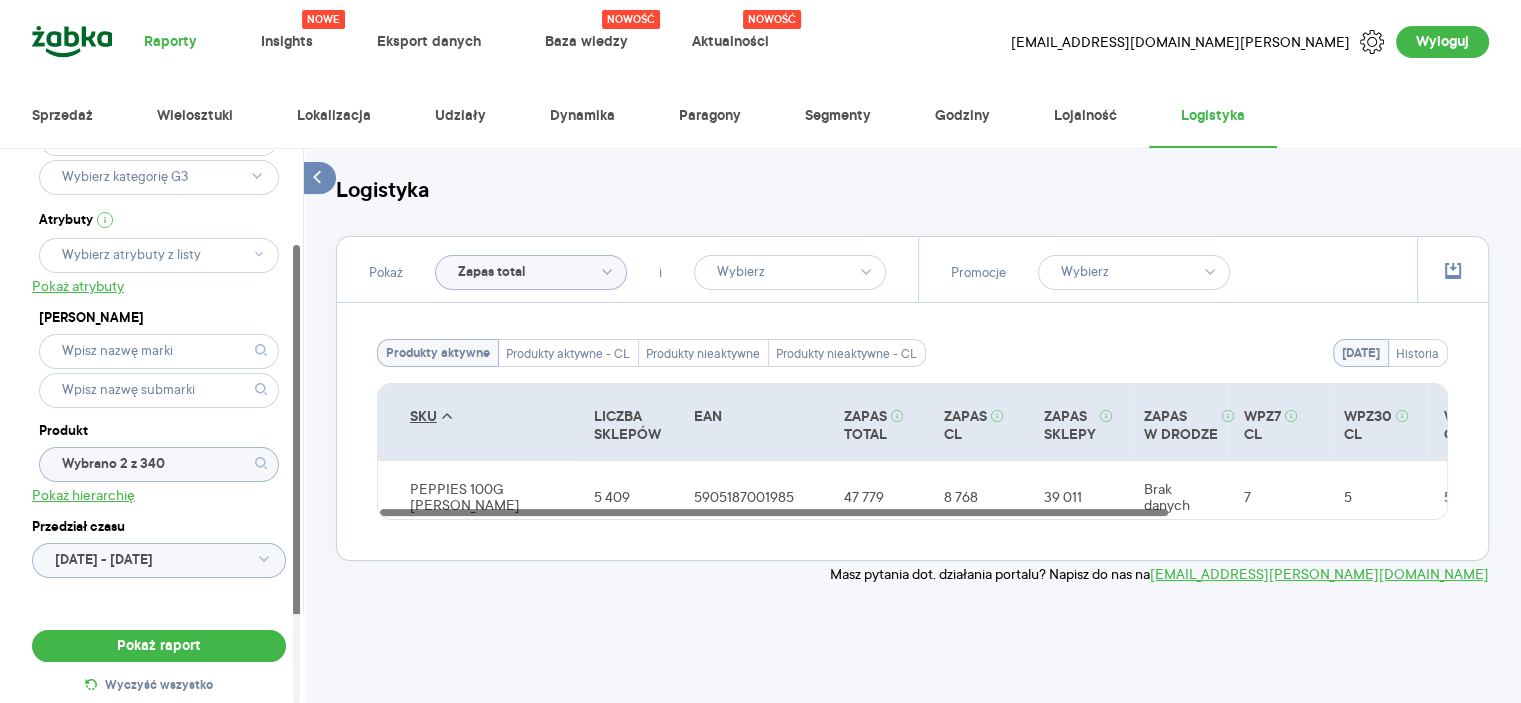 click on "Wybrano 2 z 340" 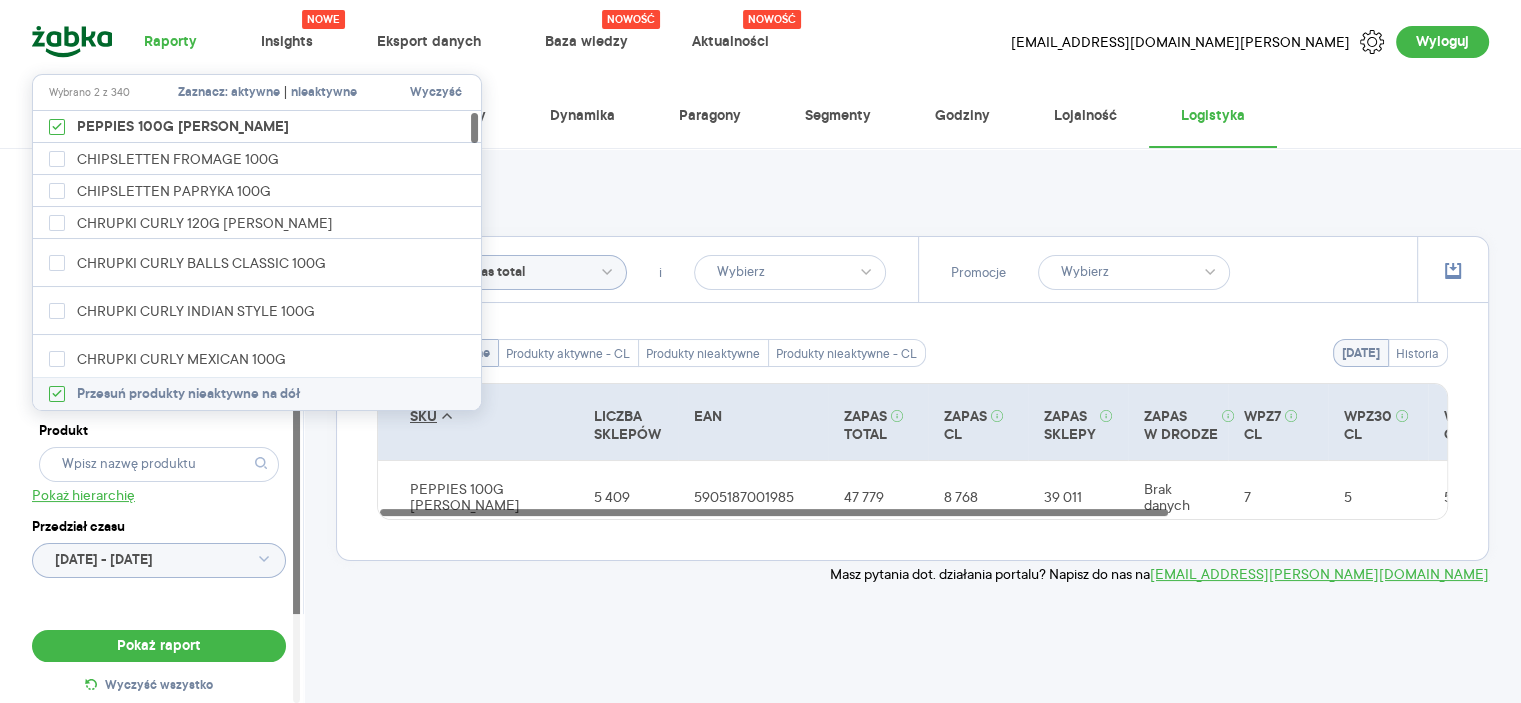 click on "Wybrano 2 z 340 Zaznacz: aktywne | nieaktywne Wyczyść" at bounding box center (257, 93) 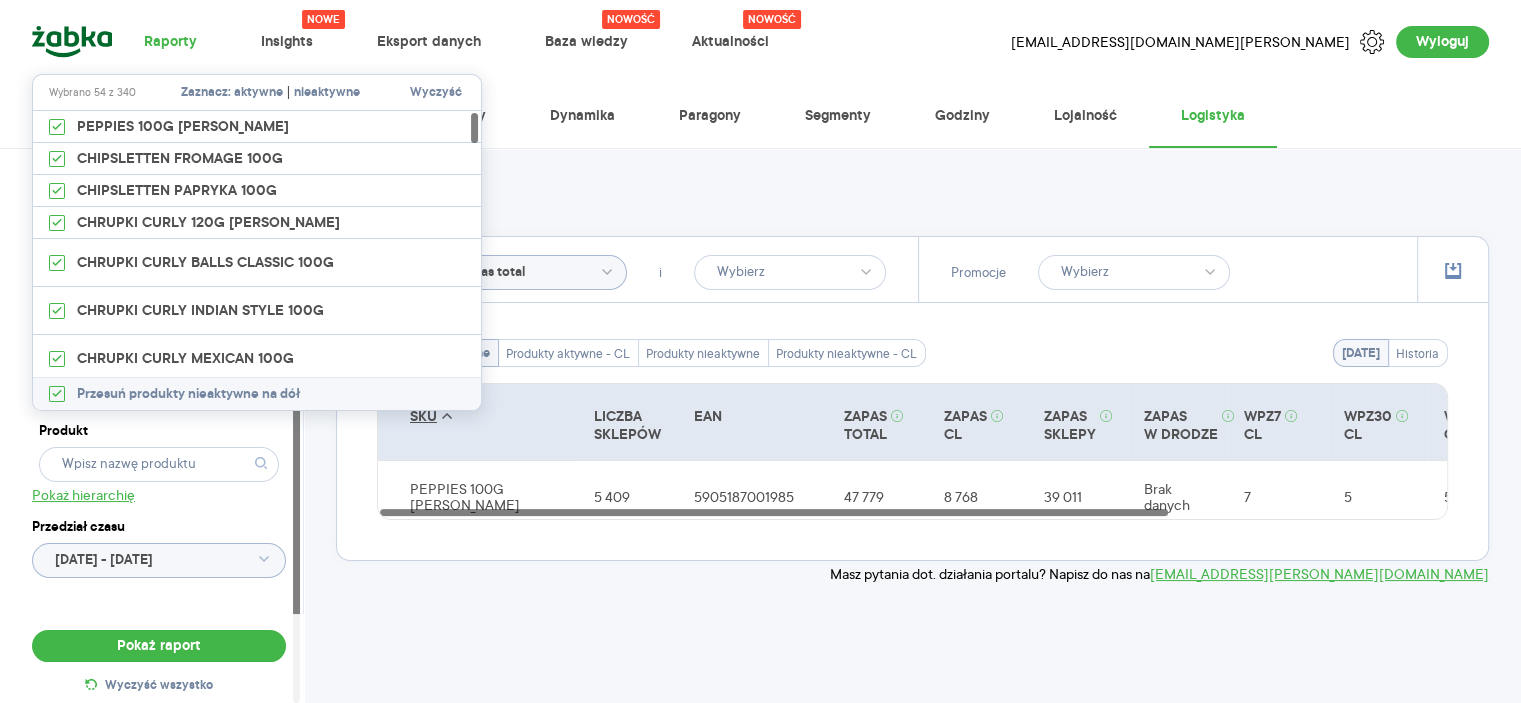 click at bounding box center [297, 426] 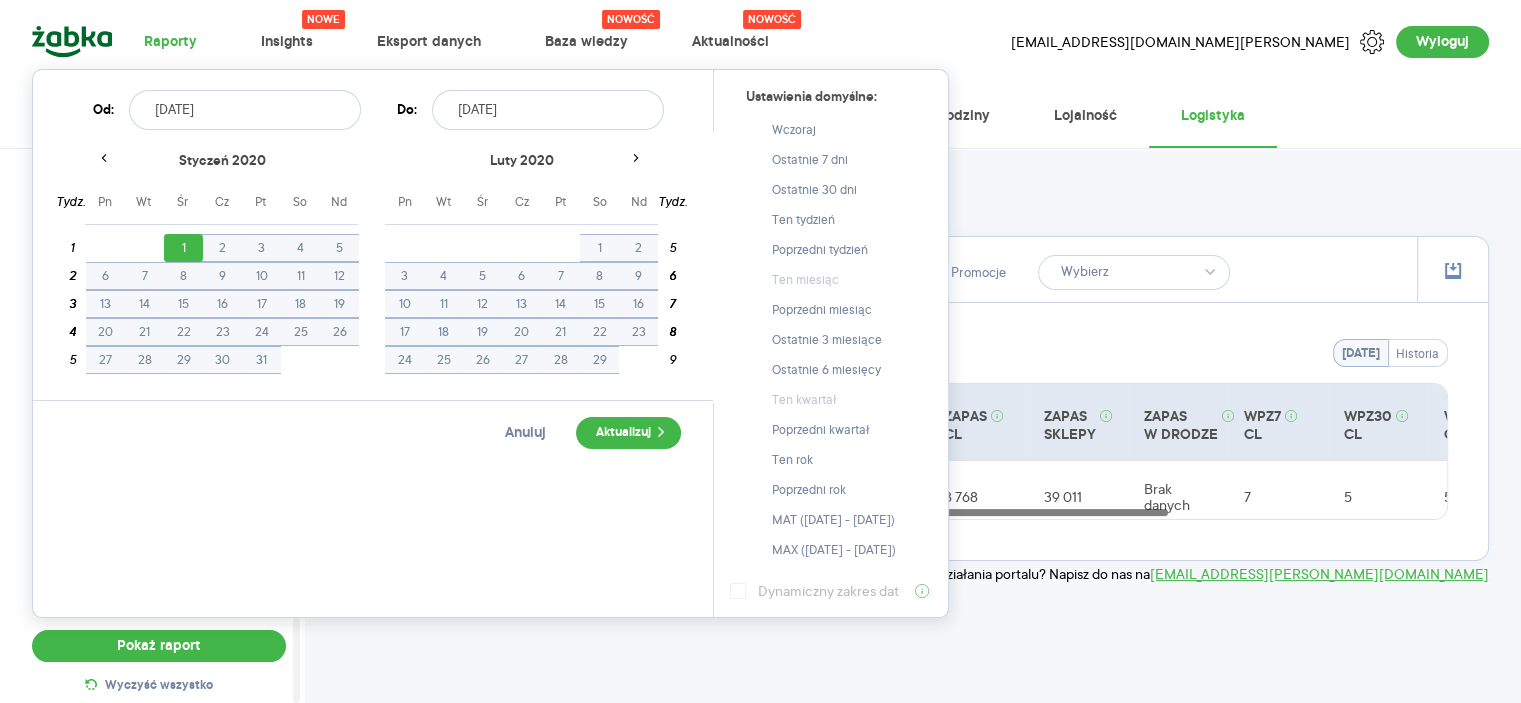 click on "Raporty Nowe Insights Eksport danych Nowość Baza wiedzy Nowość Aktualności [EMAIL_ADDRESS][DOMAIN_NAME][PERSON_NAME] Wyloguj Sprzedaż Wielosztuki Lokalizacja Udziały Dynamika Paragony Segmenty Godziny Lojalność Logistyka Kategoria * [PERSON_NAME] przekąski Atrybuty Pokaż atrybuty Marka Produkt Wybrano 54 z 340 Pokaż hierarchię Przedział czasu [DATE] - [DATE] Pokaż raport Wyczyść wszystko Logistyka Pokaż Zapas total i Promocje [DATE] Historia Produkty aktywne Produkty aktywne - CL Produkty nieaktywne Produkty nieaktywne - CL SKU LICZBA
SKLEPÓW EAN ZAPAS
TOTAL ZAPAS
CL ZAPAS
SKLEPY ZAPAS
W DRODZE WPZ7
CL WPZ30
CL WPZ90
CL WPZ7
SKLEPY WPZ30
SKLEPY WPZ90
SKLEPY PEPPIES 100G [PERSON_NAME] 5 409 5905187001985 47 779 8 768 39 011 Brak danych 7 5 5 28 19 23 Masz pytania dot. działania portalu? Napisz do nas na  [EMAIL_ADDRESS][PERSON_NAME][DOMAIN_NAME]
More than one instance of Sumo is attempting to start on this page. Please check that you are only loading Sumo once per page. BDOW!
[DATE] Pn [PERSON_NAME] Cz Pt So Nd Pn [PERSON_NAME] Cz Pt 1" at bounding box center (760, 351) 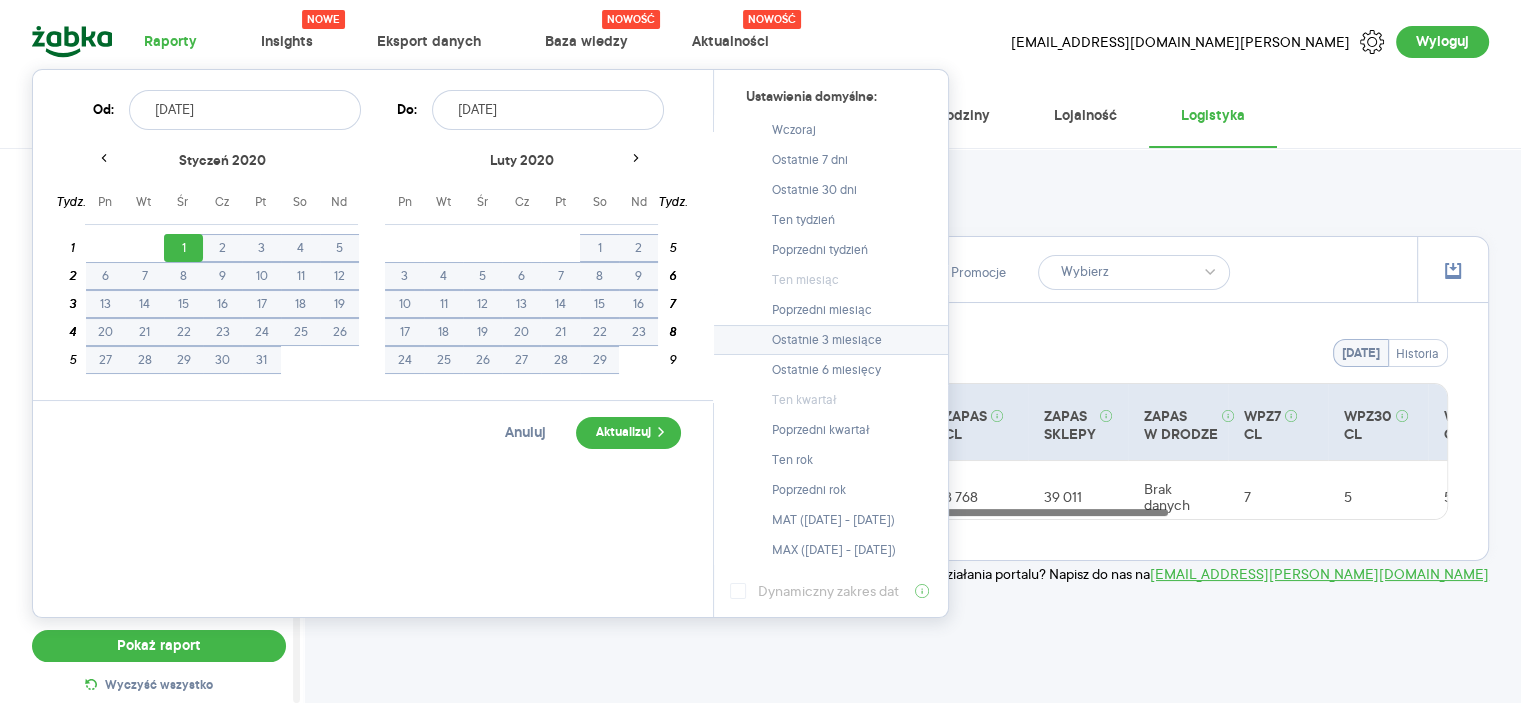 click on "Ostatnie 3 miesiące" at bounding box center [827, 340] 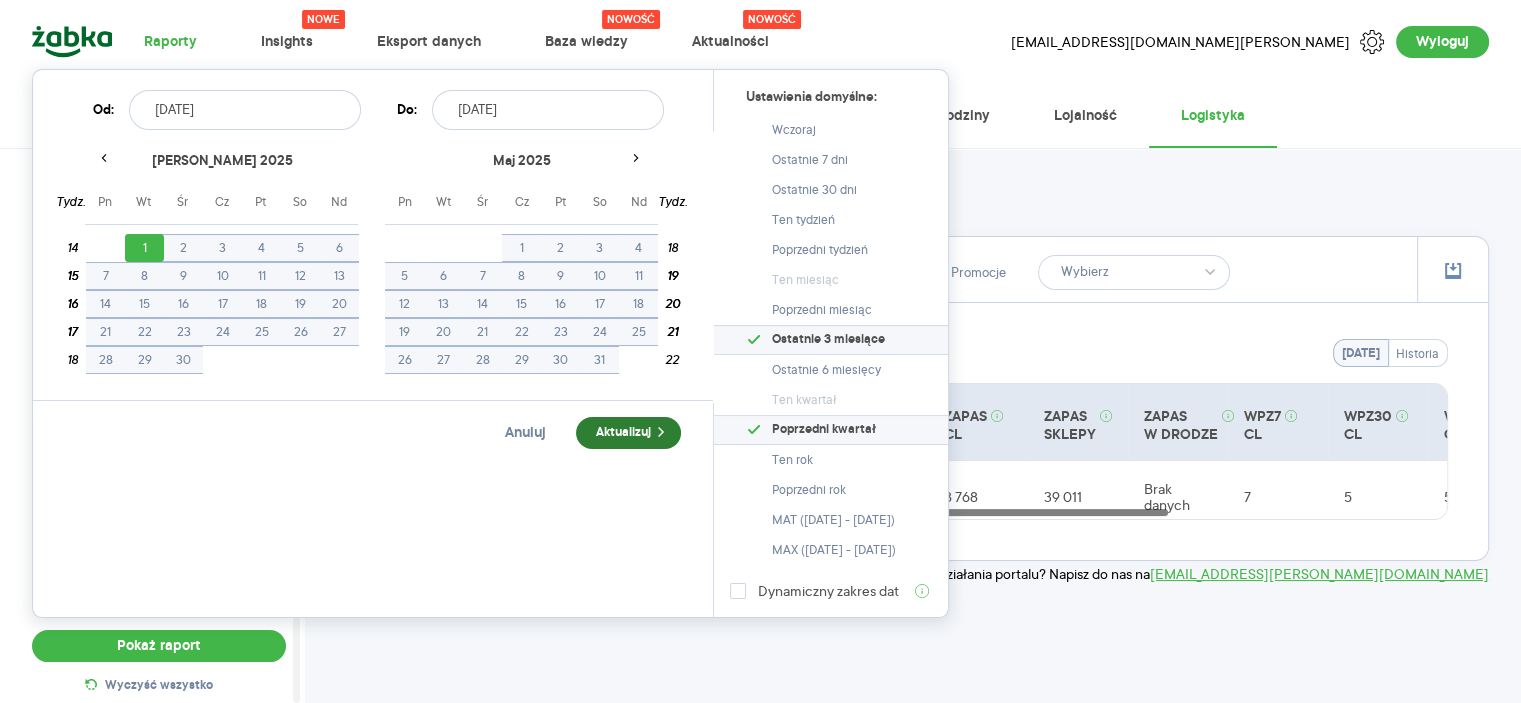 click 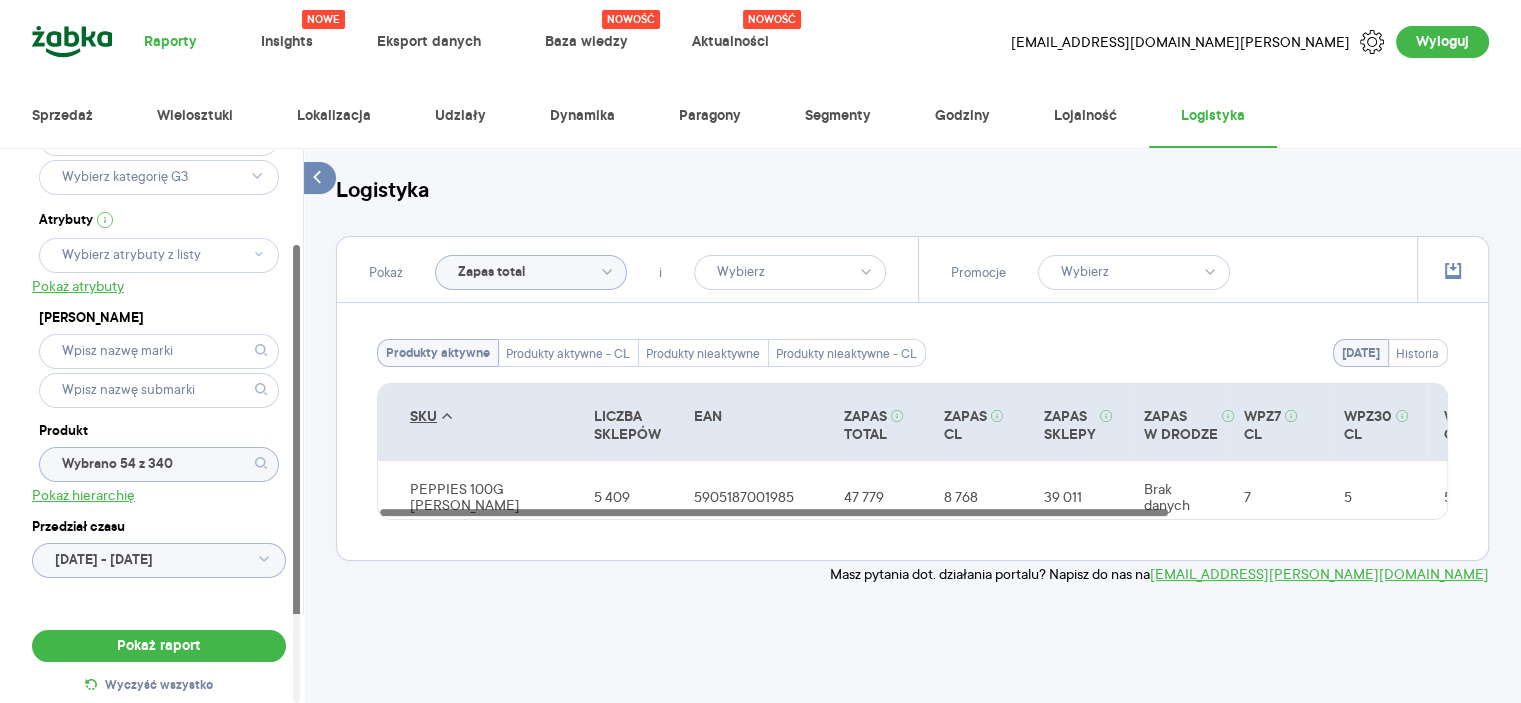 click on "Pokaż raport Wyczyść wszystko" at bounding box center [159, 666] 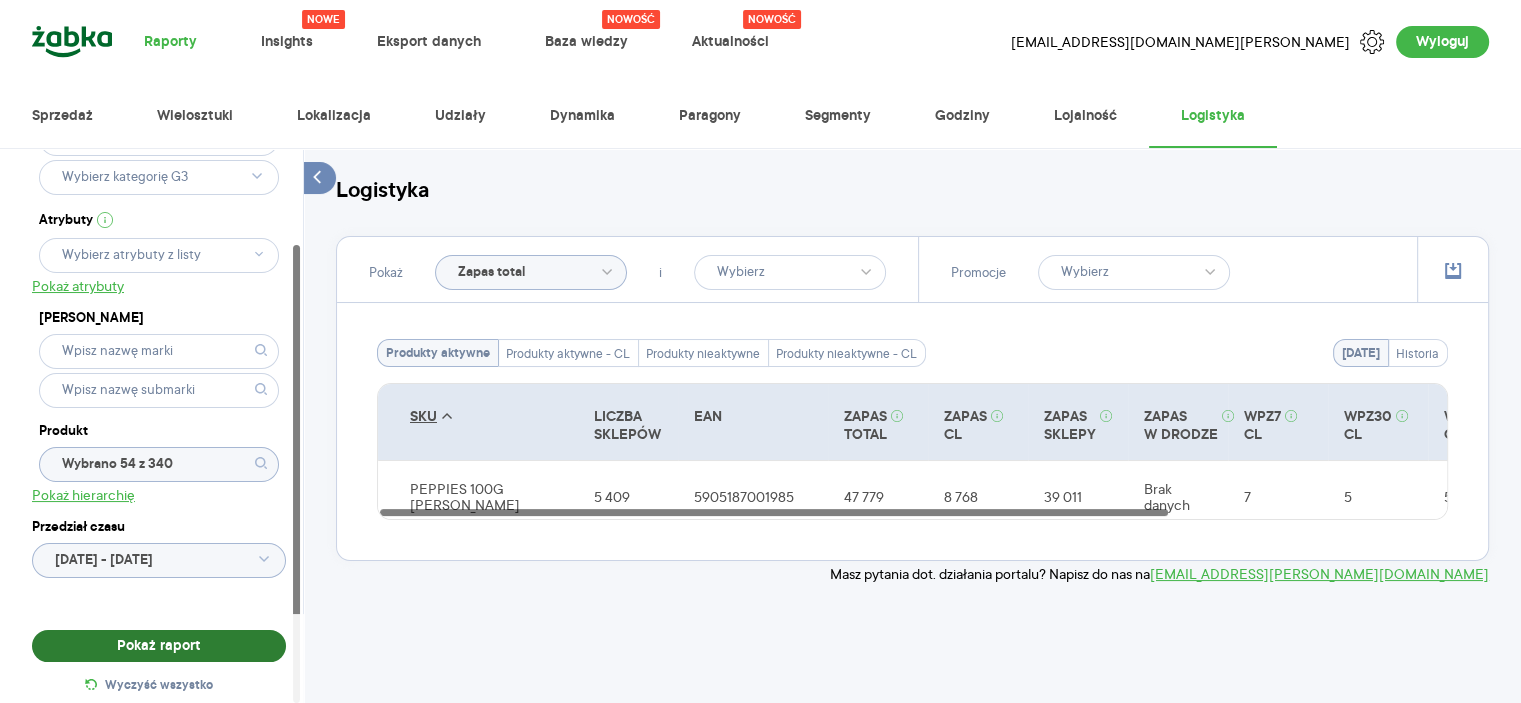 click on "Pokaż raport" at bounding box center [159, 646] 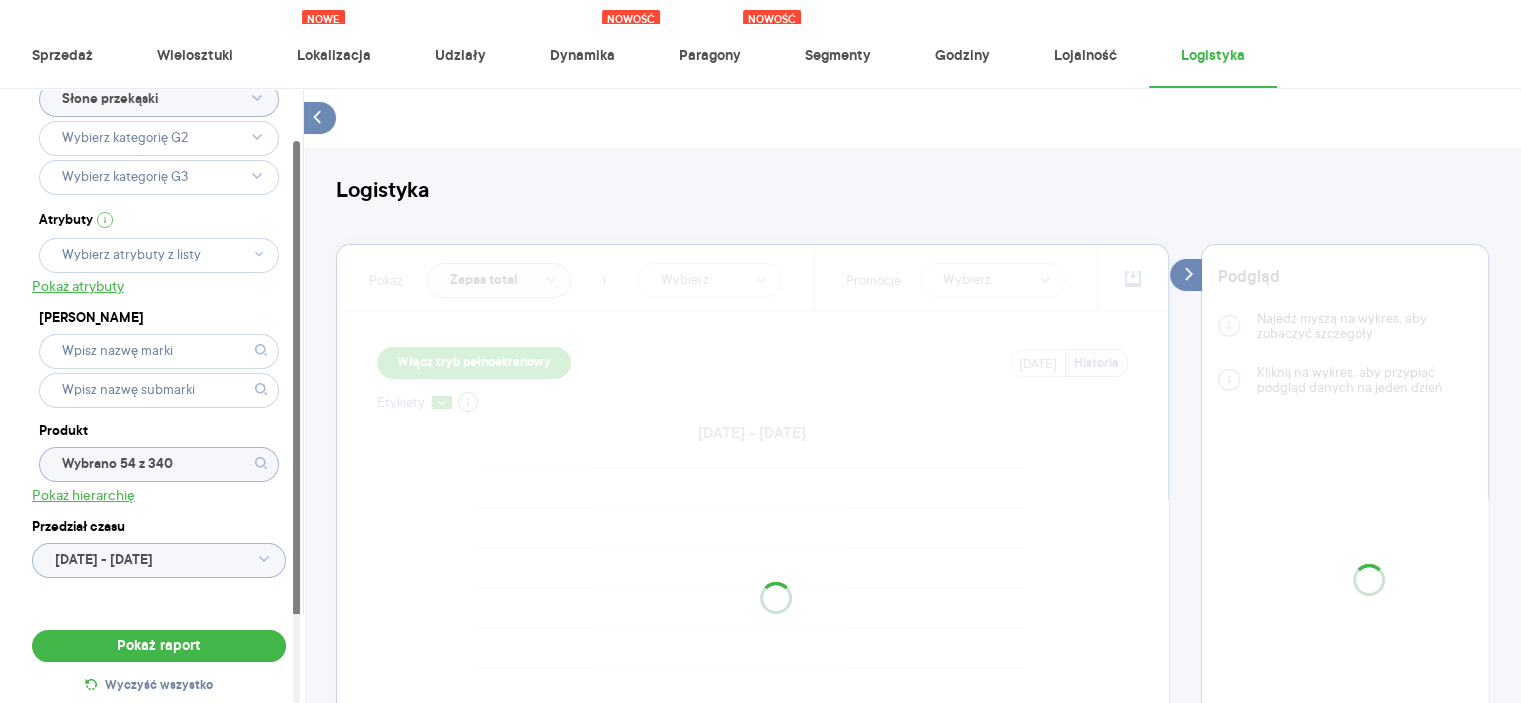 scroll, scrollTop: 291, scrollLeft: 0, axis: vertical 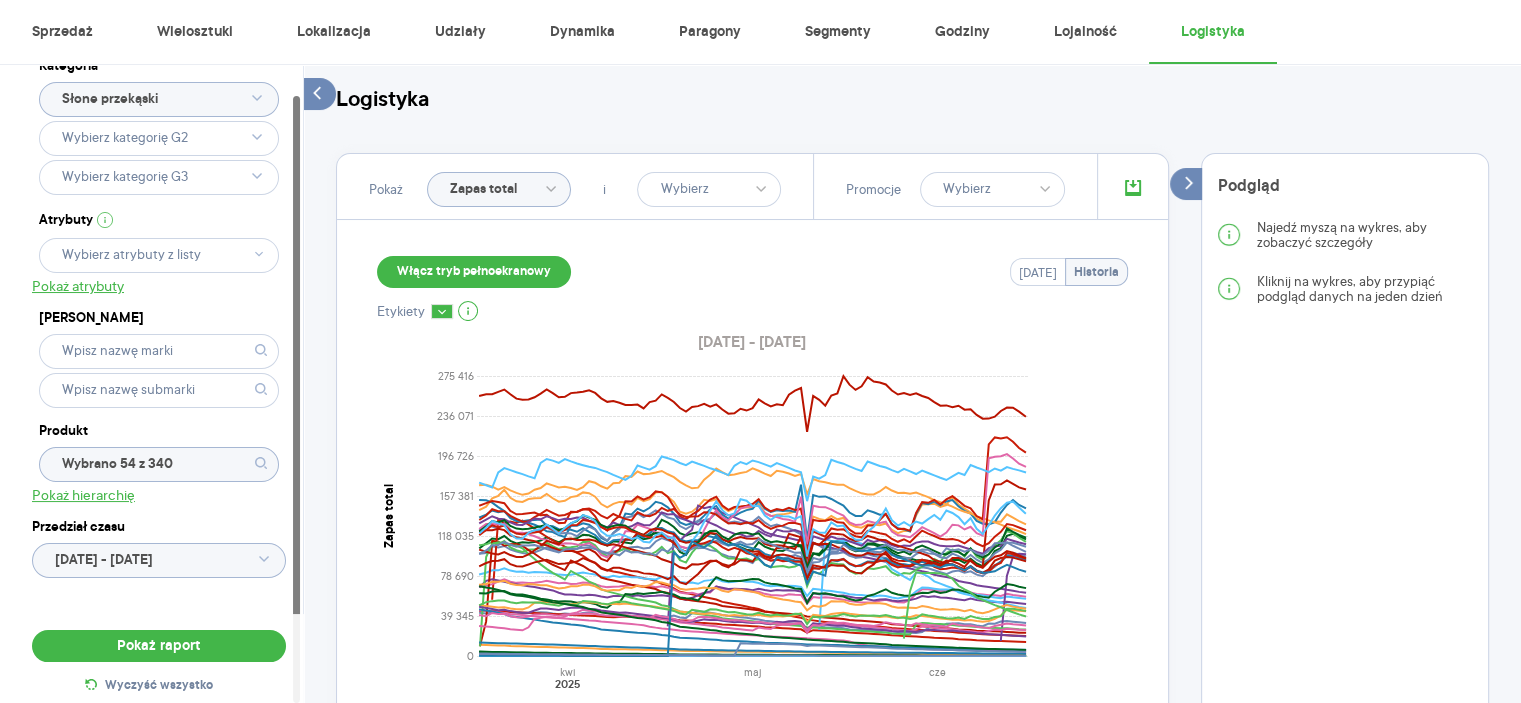 click 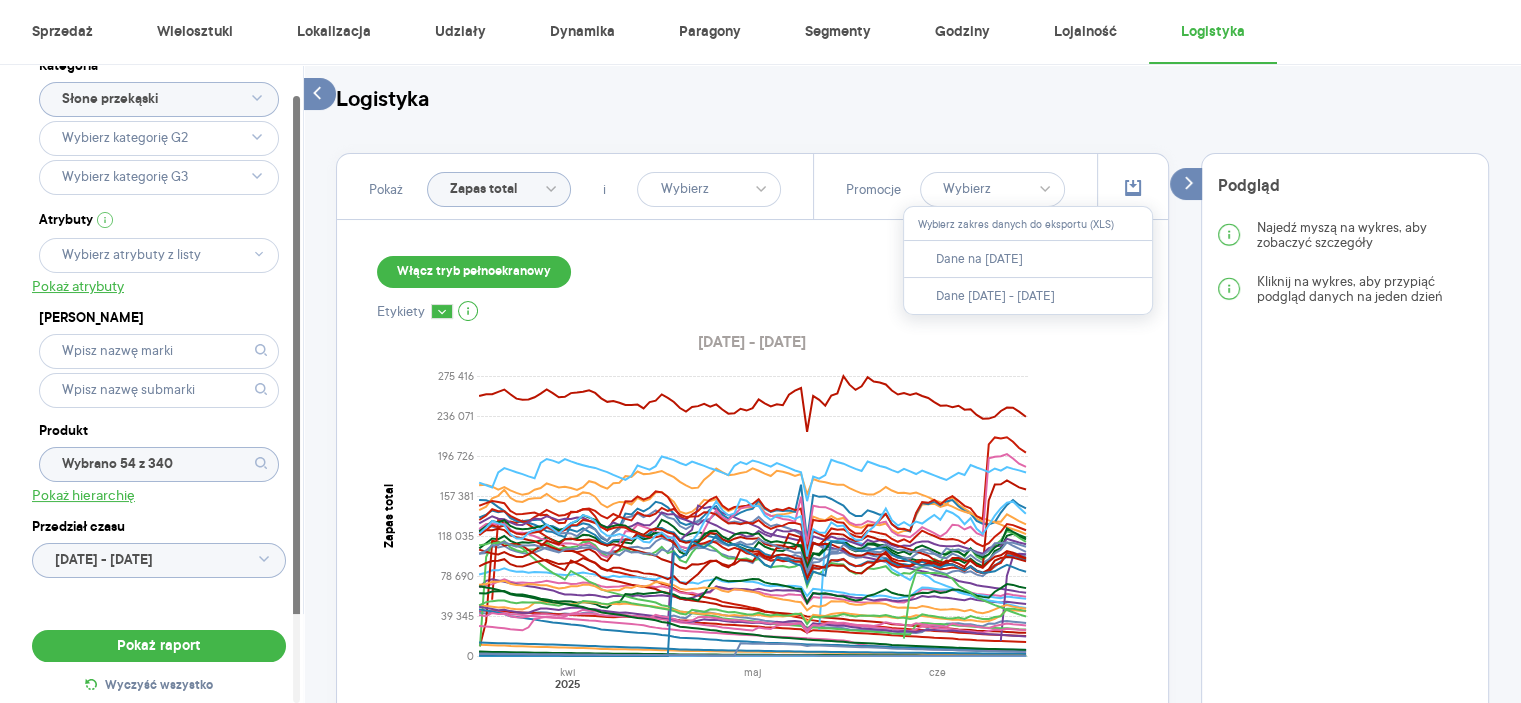 click on "Włącz tryb pełnoekranowy [DATE] Historia" at bounding box center (752, 264) 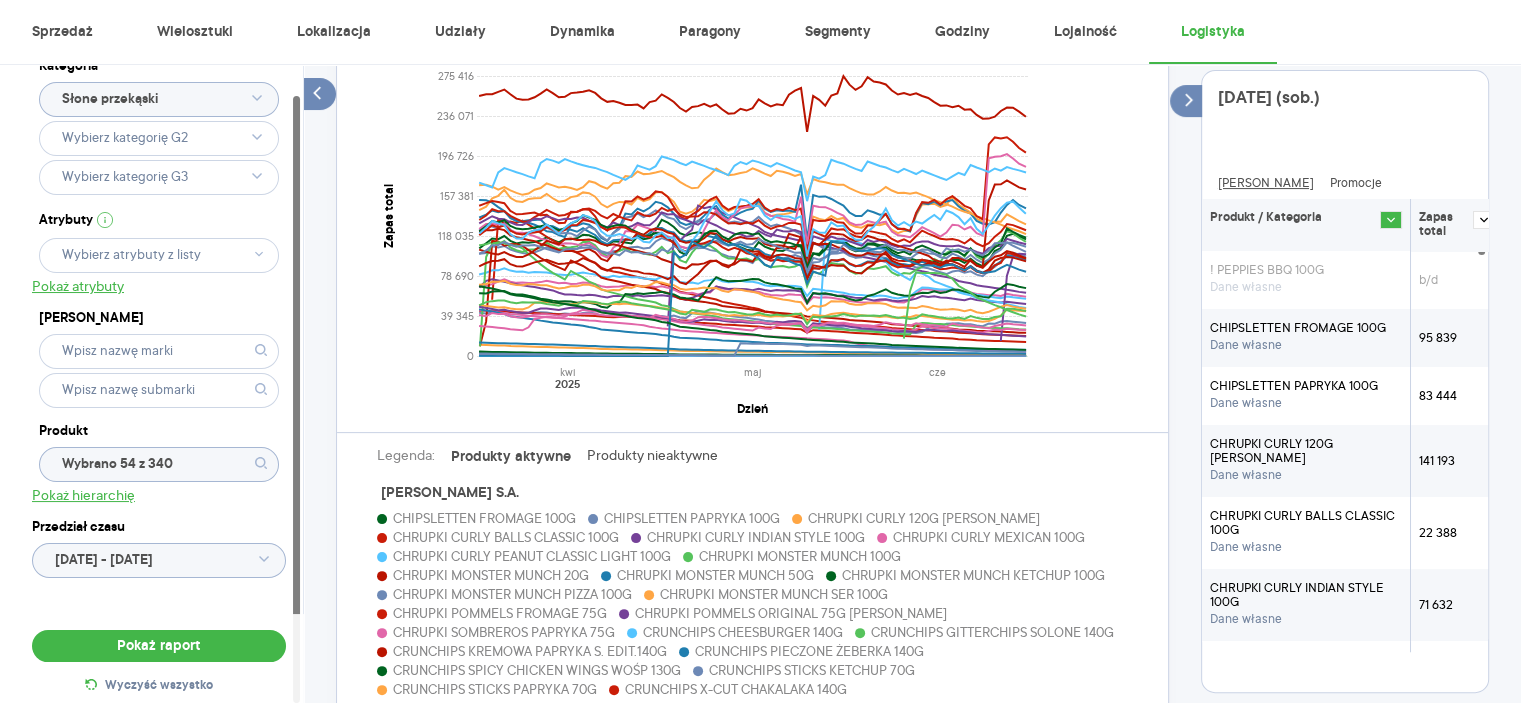 scroll, scrollTop: 236, scrollLeft: 0, axis: vertical 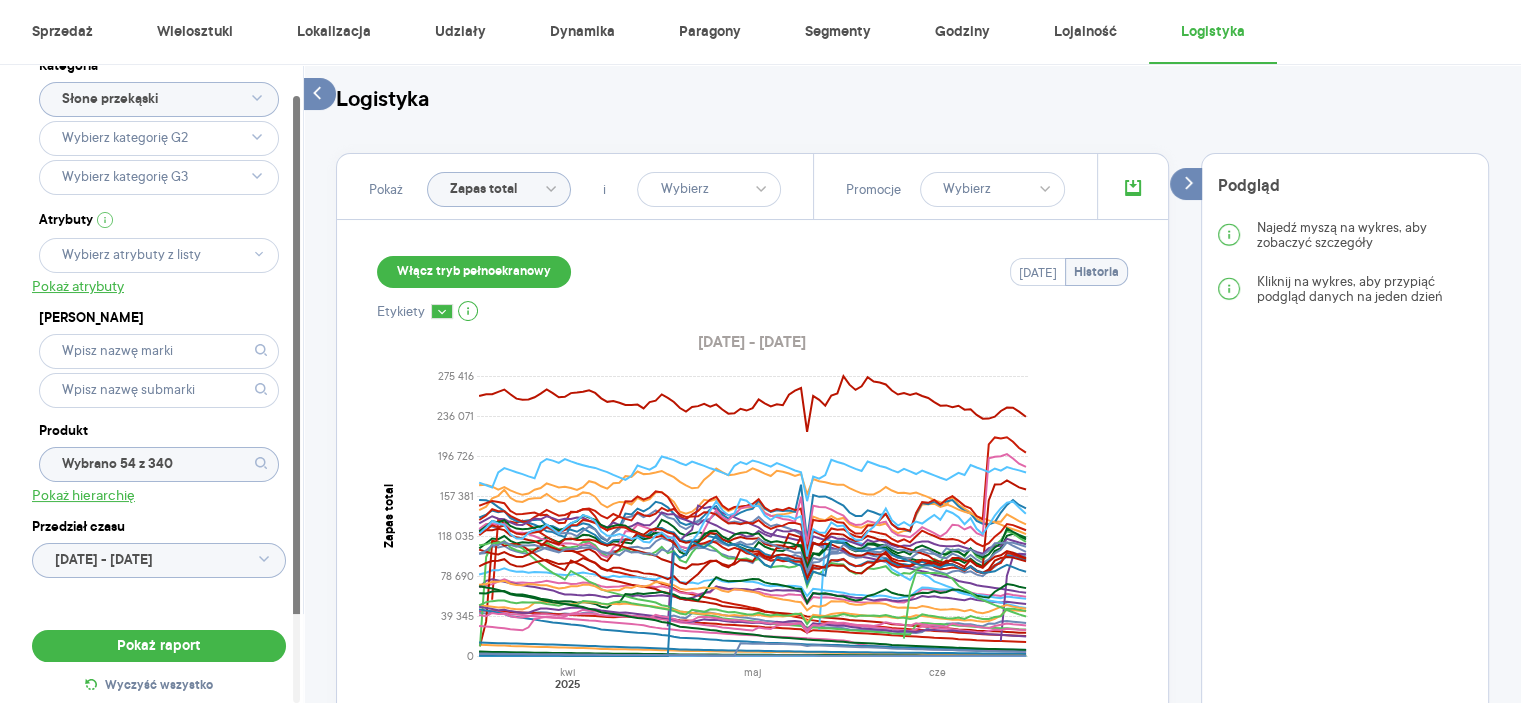 click 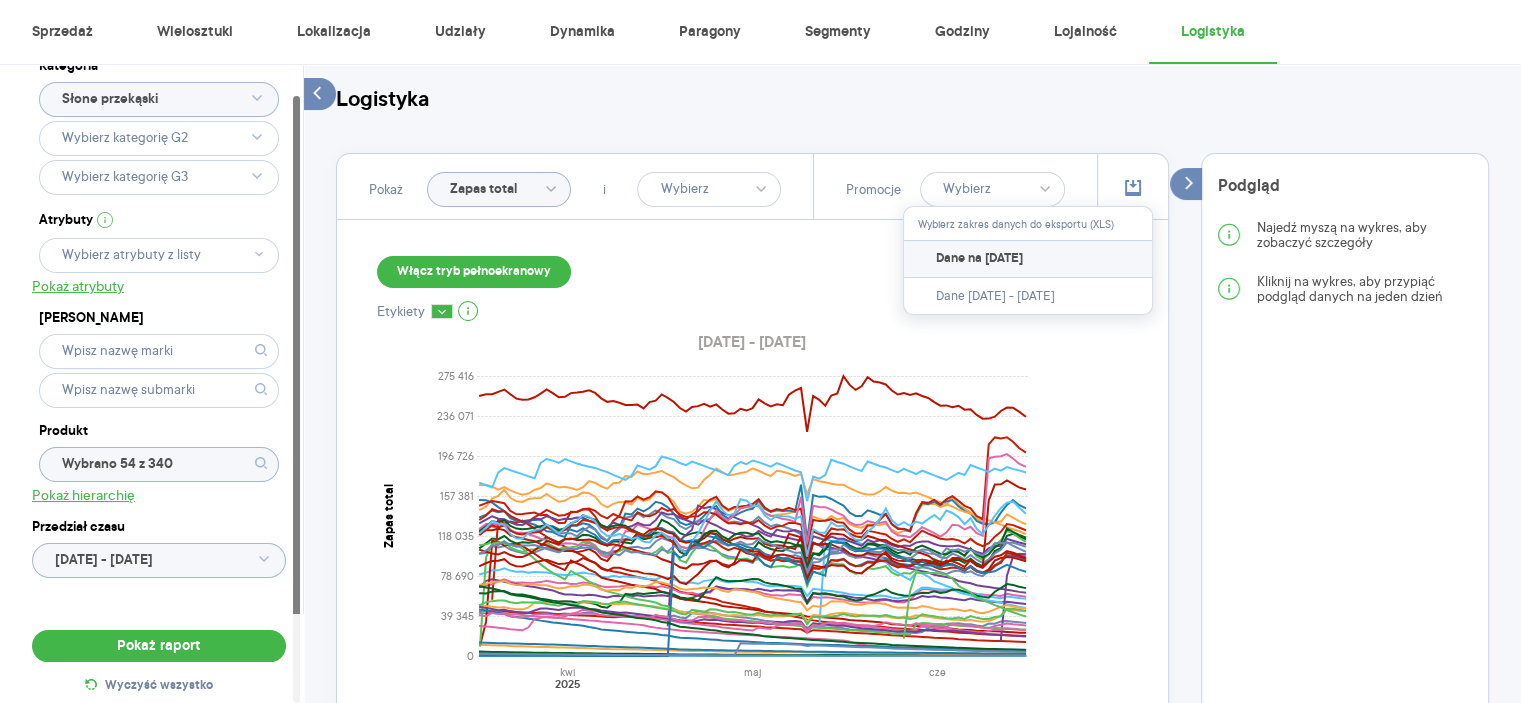 click on "Dane na [DATE]" at bounding box center [1028, 259] 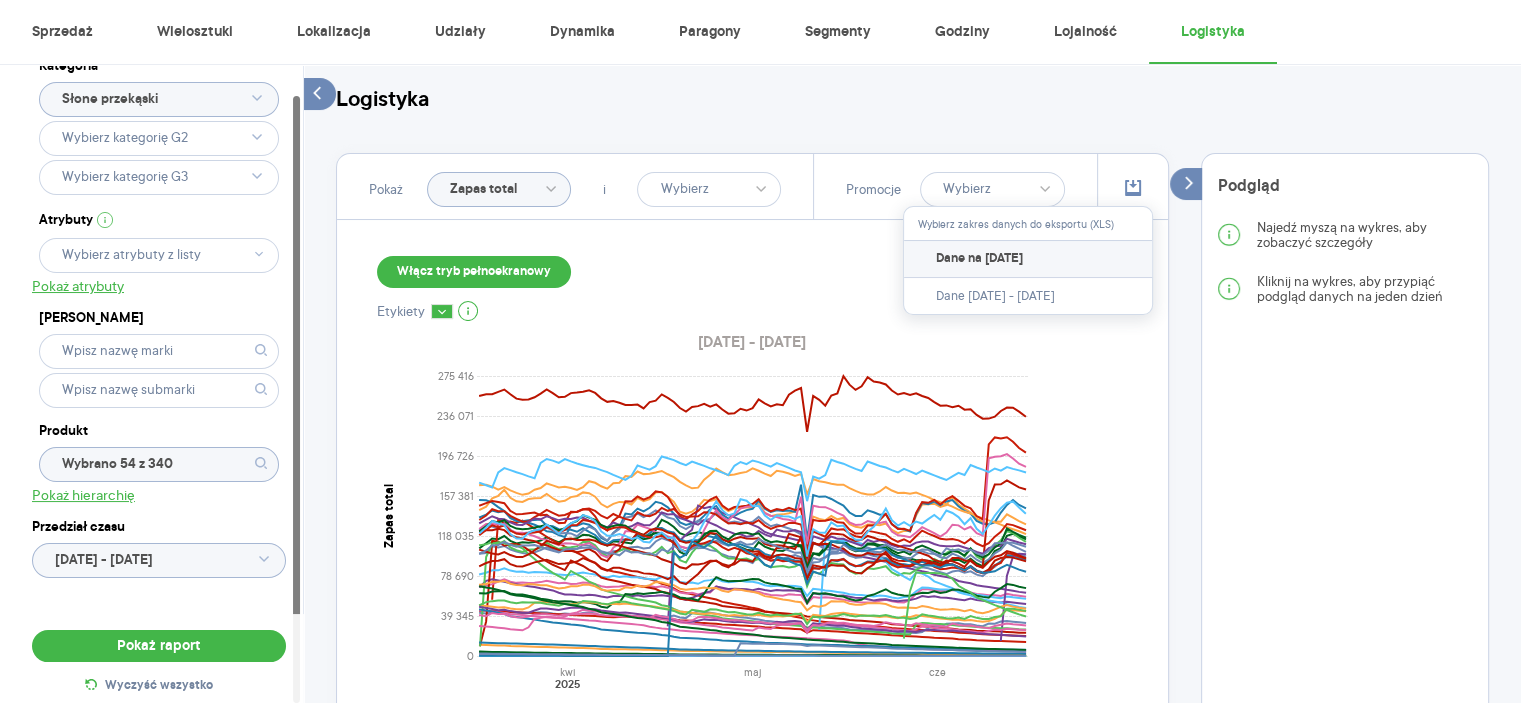 click on "Dane na [DATE]" at bounding box center (1028, 259) 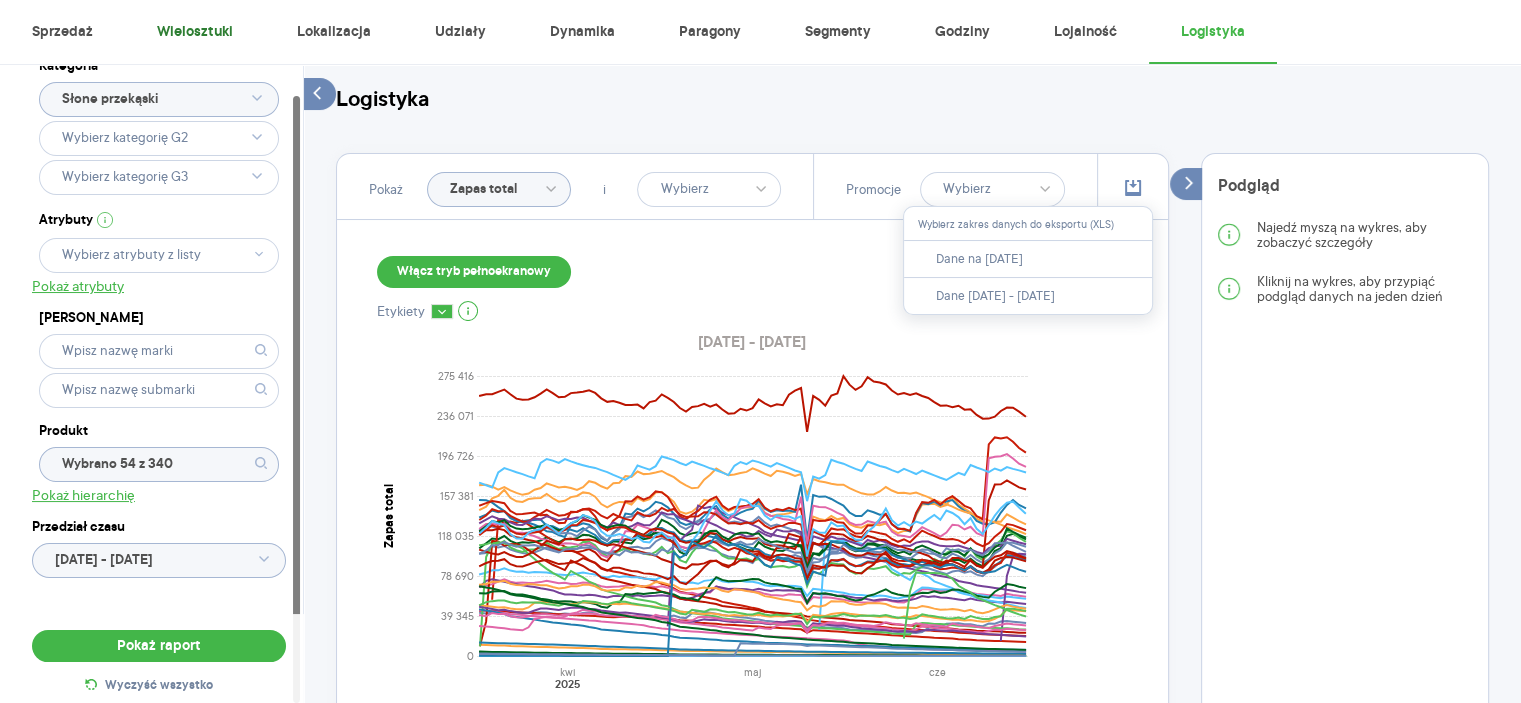 scroll, scrollTop: 123, scrollLeft: 0, axis: vertical 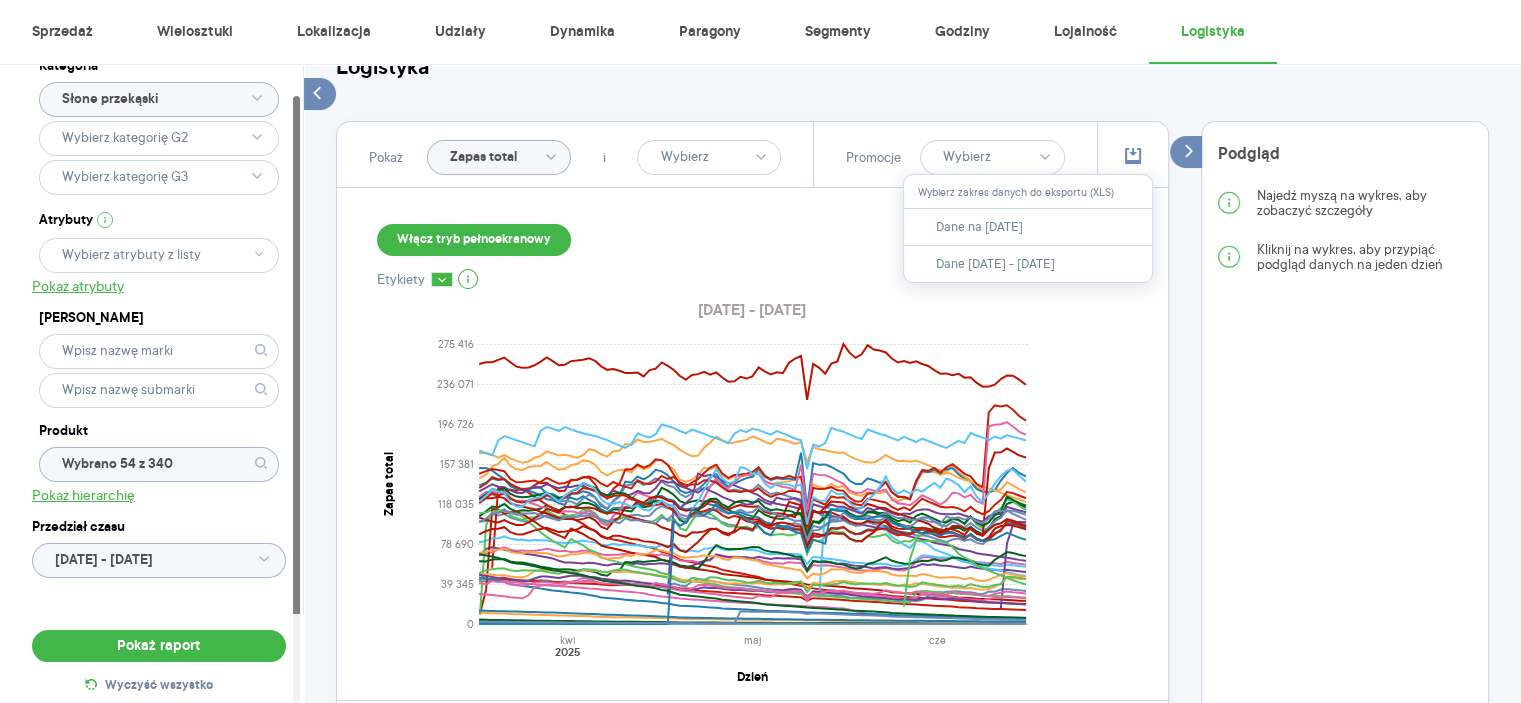 click on "Włącz tryb pełnoekranowy [DATE] Historia Etykiety [DATE] - [DATE] 0 39 345 78 690 118 035 157 381 196 726 236 071 275 416 Zapas total kwi maj cze 2025 Dzień Legenda: Produkty aktywne Produkty nieaktywne [PERSON_NAME] PROSTA S.A. CHIPSLETTEN FROMAGE 100G CHIPSLETTEN PAPRYKA 100G CHRUPKI CURLY 120G [PERSON_NAME] CHRUPKI CURLY BALLS CLASSIC 100G CHRUPKI CURLY INDIAN STYLE 100G CHRUPKI CURLY MEXICAN 100G CHRUPKI CURLY PEANUT CLASSIC LIGHT 100G CHRUPKI MONSTER MUNCH 100G CHRUPKI MONSTER MUNCH 20G CHRUPKI MONSTER MUNCH 50G CHRUPKI MONSTER MUNCH KETCHUP 100G CHRUPKI MONSTER MUNCH PIZZA 100G CHRUPKI MONSTER MUNCH SER 100G CHRUPKI POMMELS FROMAGE 75G CHRUPKI POMMELS ORIGINAL 75G [PERSON_NAME] CHRUPKI SOMBREROS PAPRYKA 75G CRUNCHIPS CHEESBURGER 140G CRUNCHIPS GITTERCHIPS SOLONE 140G CRUNCHIPS KREMOWA PAPRYKA S. EDIT.140G CRUNCHIPS PIECZONE ŻEBERKA 140G CRUNCHIPS SPICY CHICKEN WINGS WOŚP 130G CRUNCHIPS STICKS KETCHUP 70G CRUNCHIPS STICKS PAPRYKA 70G CRUNCHIPS X-CUT CHAKALAKA 140G CRUNCHIPS X-CUT CHILLI&LIME S.EDIT. 140G" at bounding box center (752, 711) 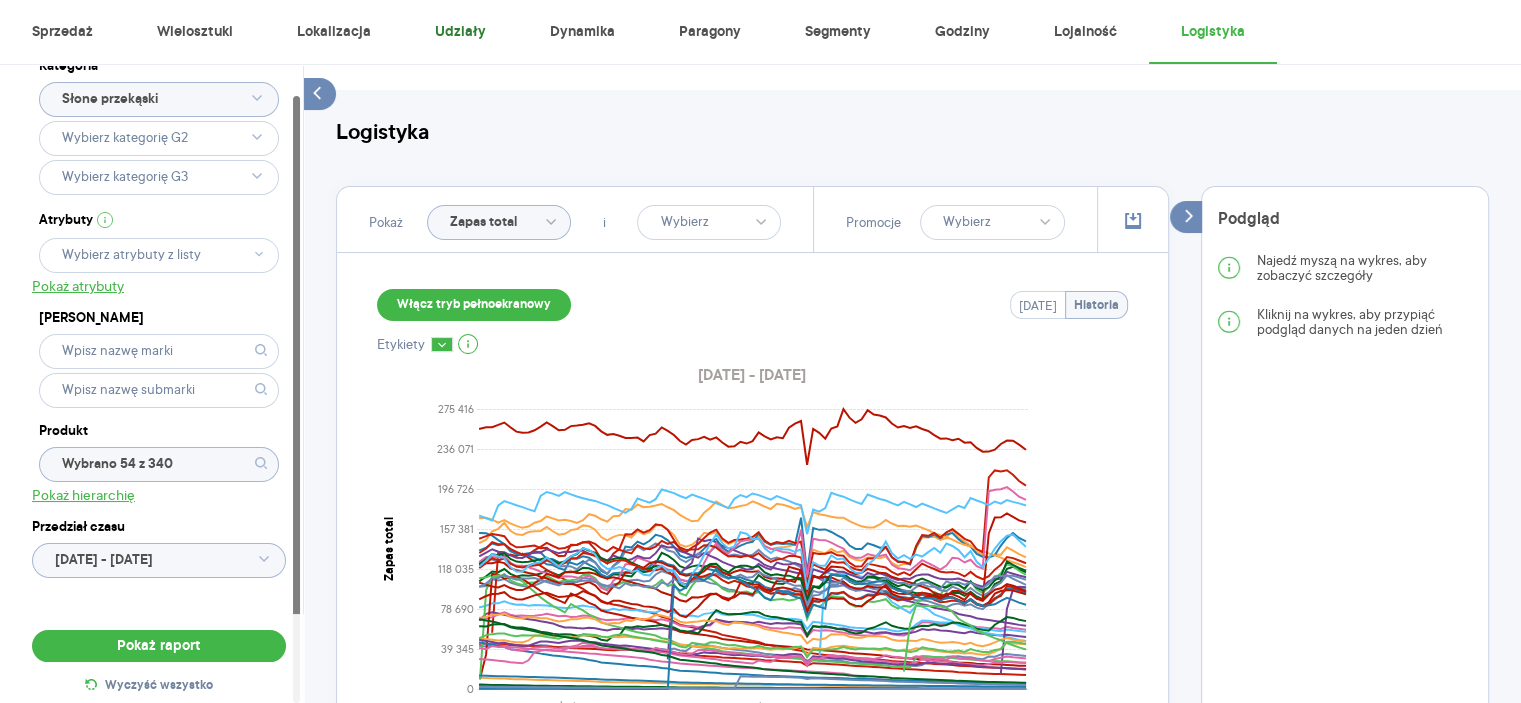 scroll, scrollTop: 0, scrollLeft: 0, axis: both 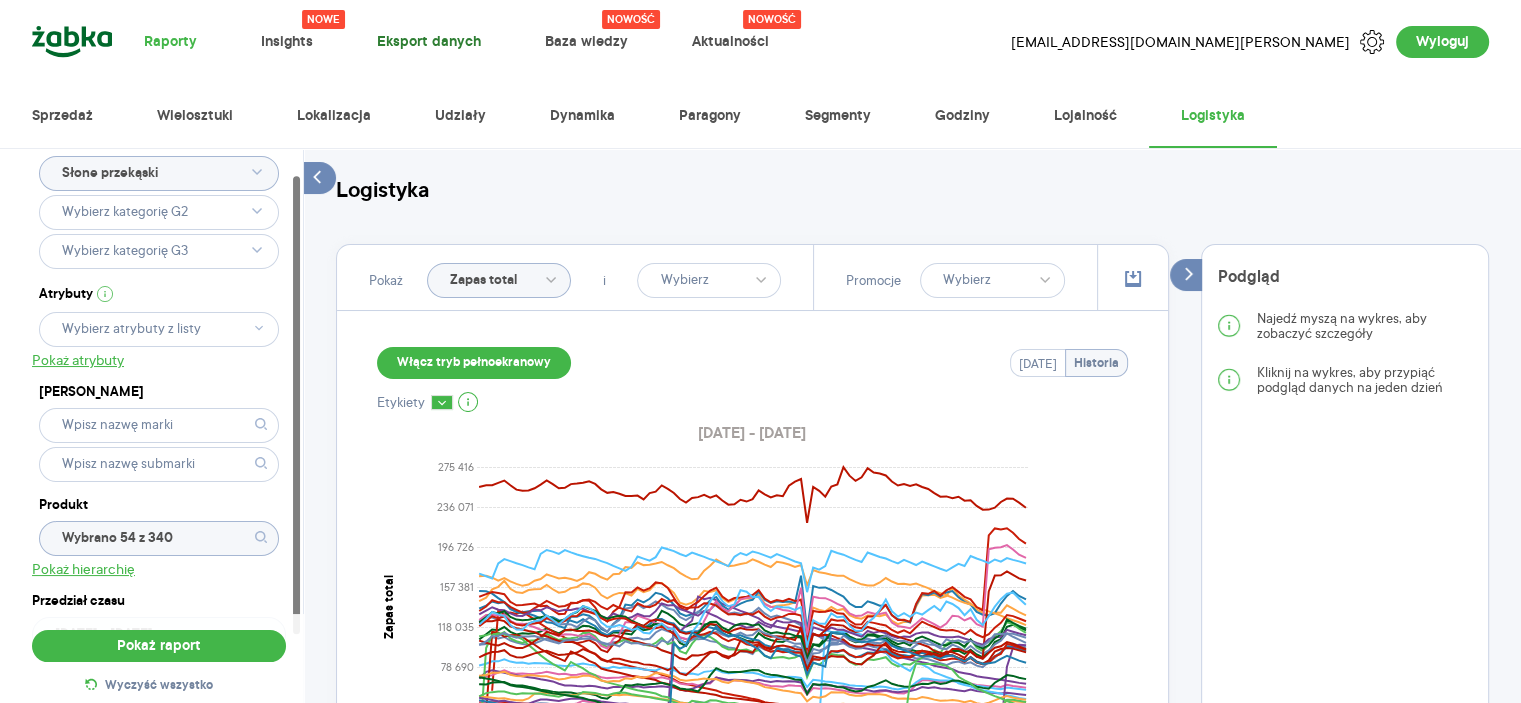 click on "Eksport danych" at bounding box center (429, 42) 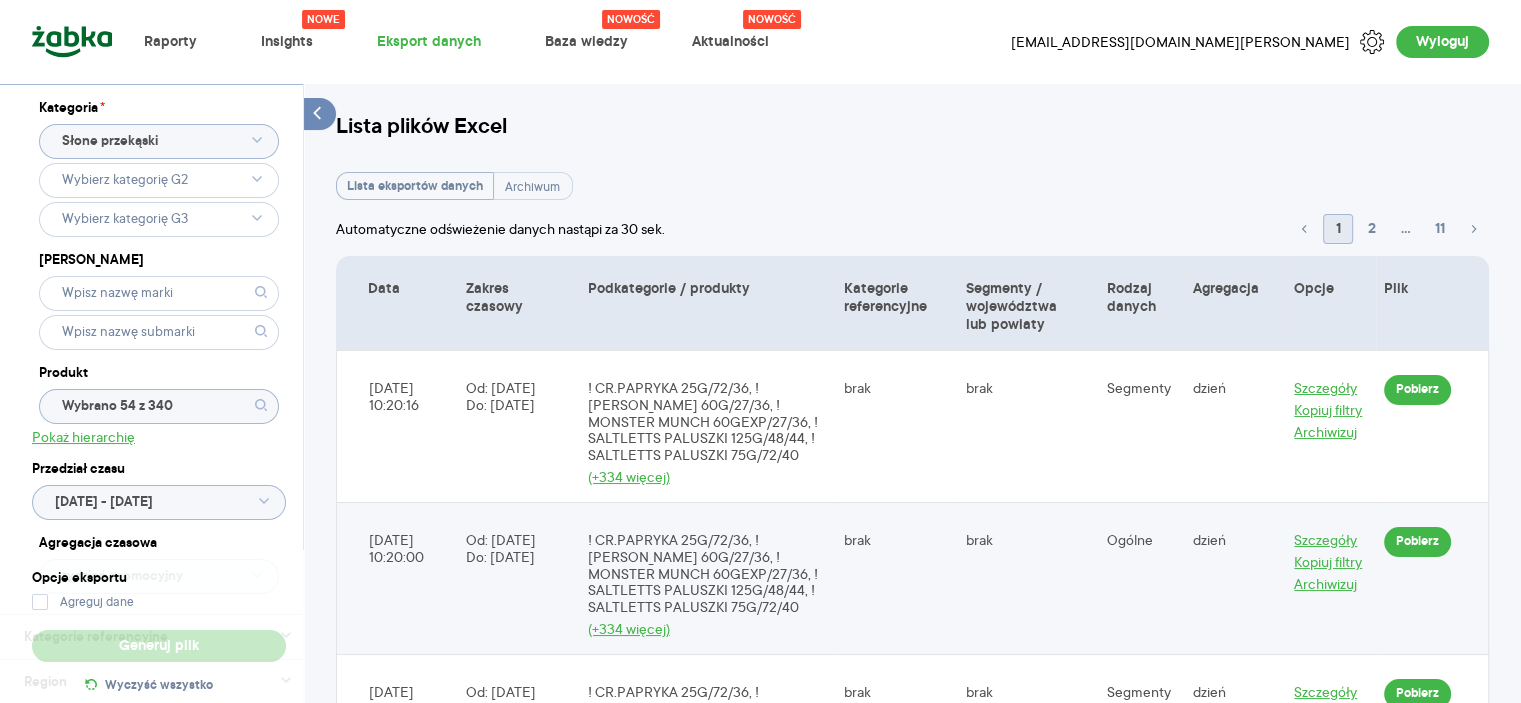 type 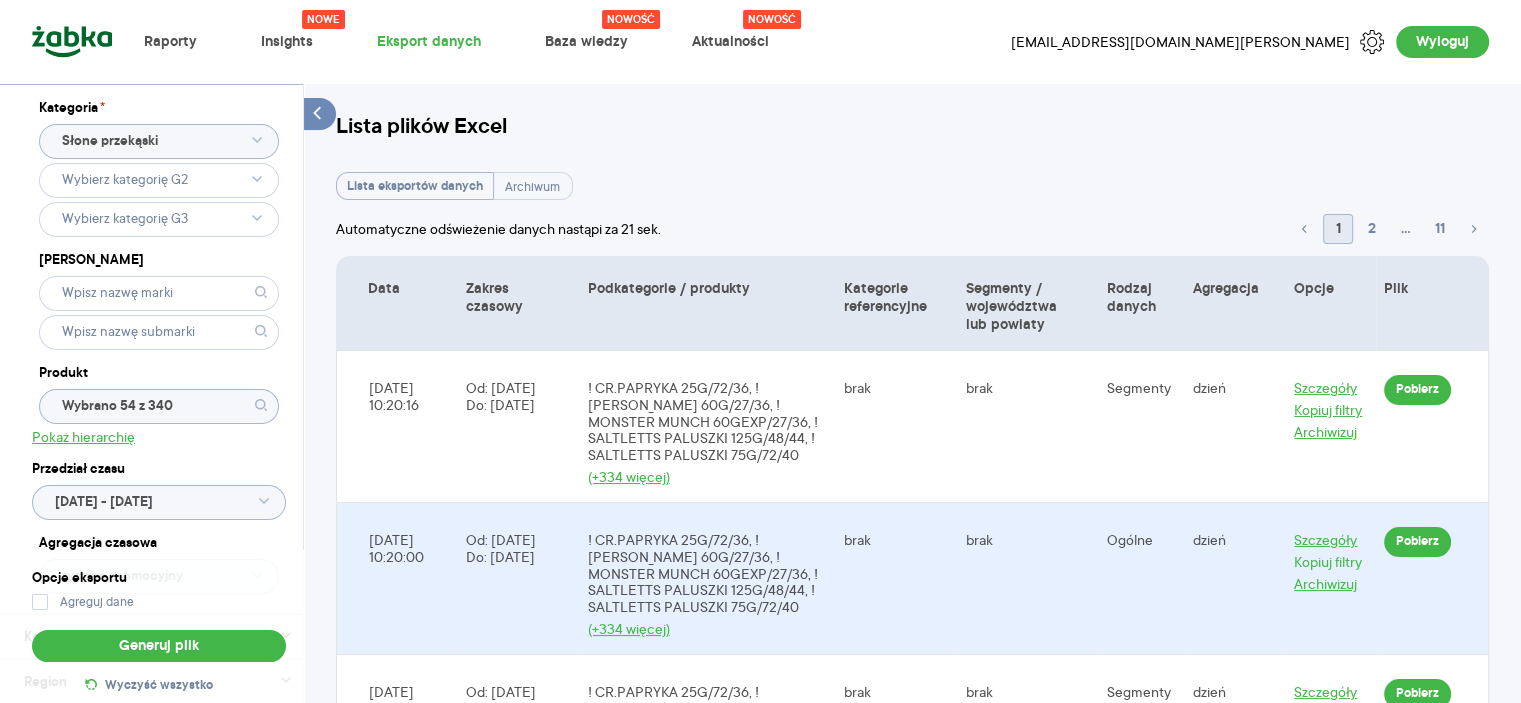 click on "Kopiuj filtry" at bounding box center (1328, 562) 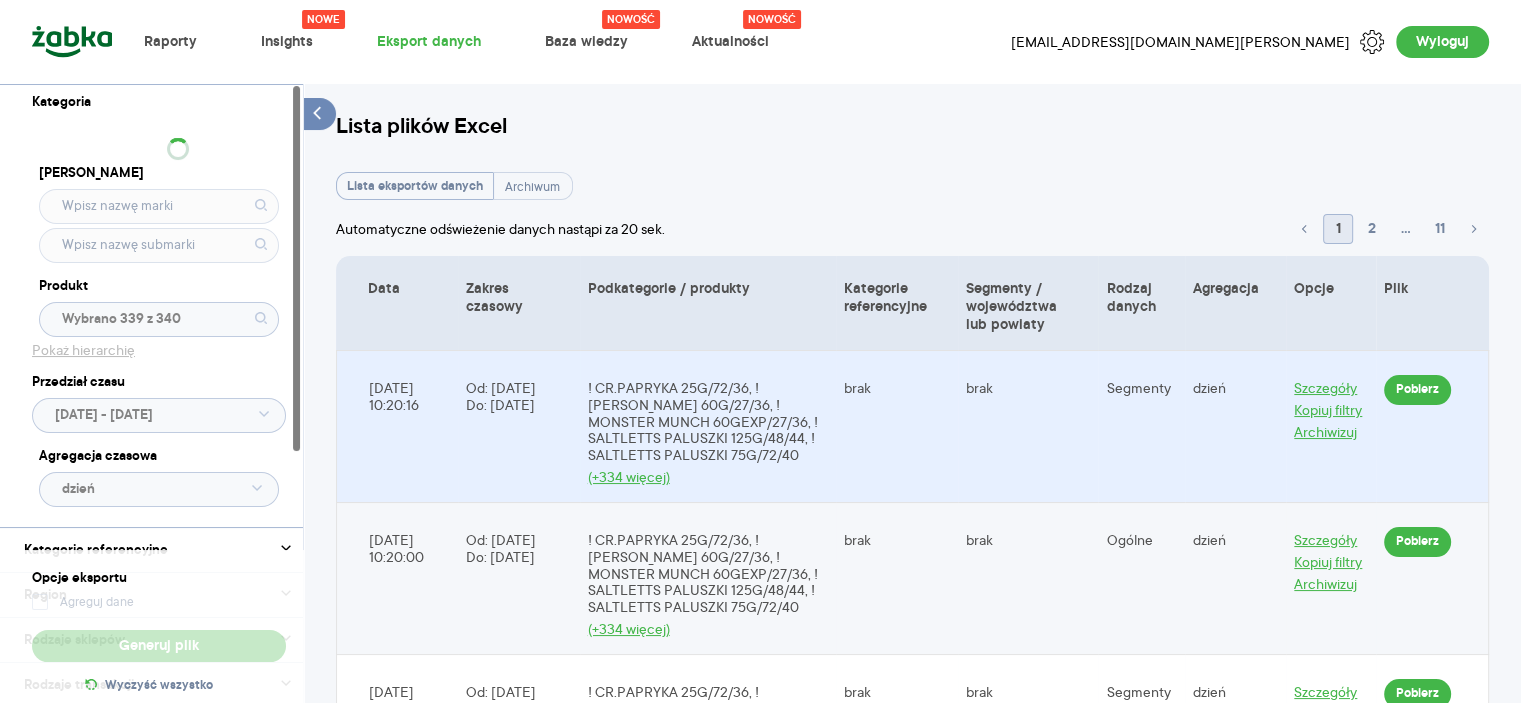 type on "Pobieranie" 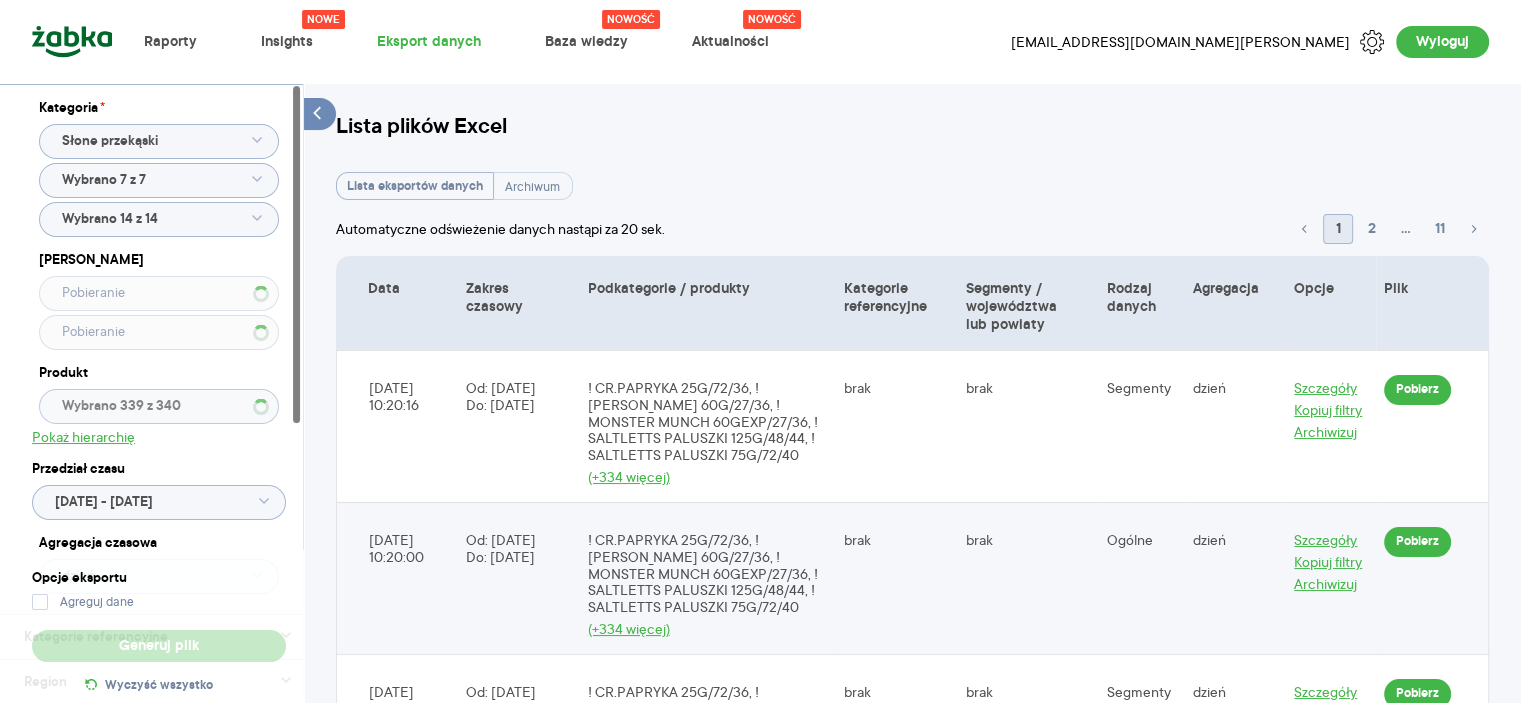 type 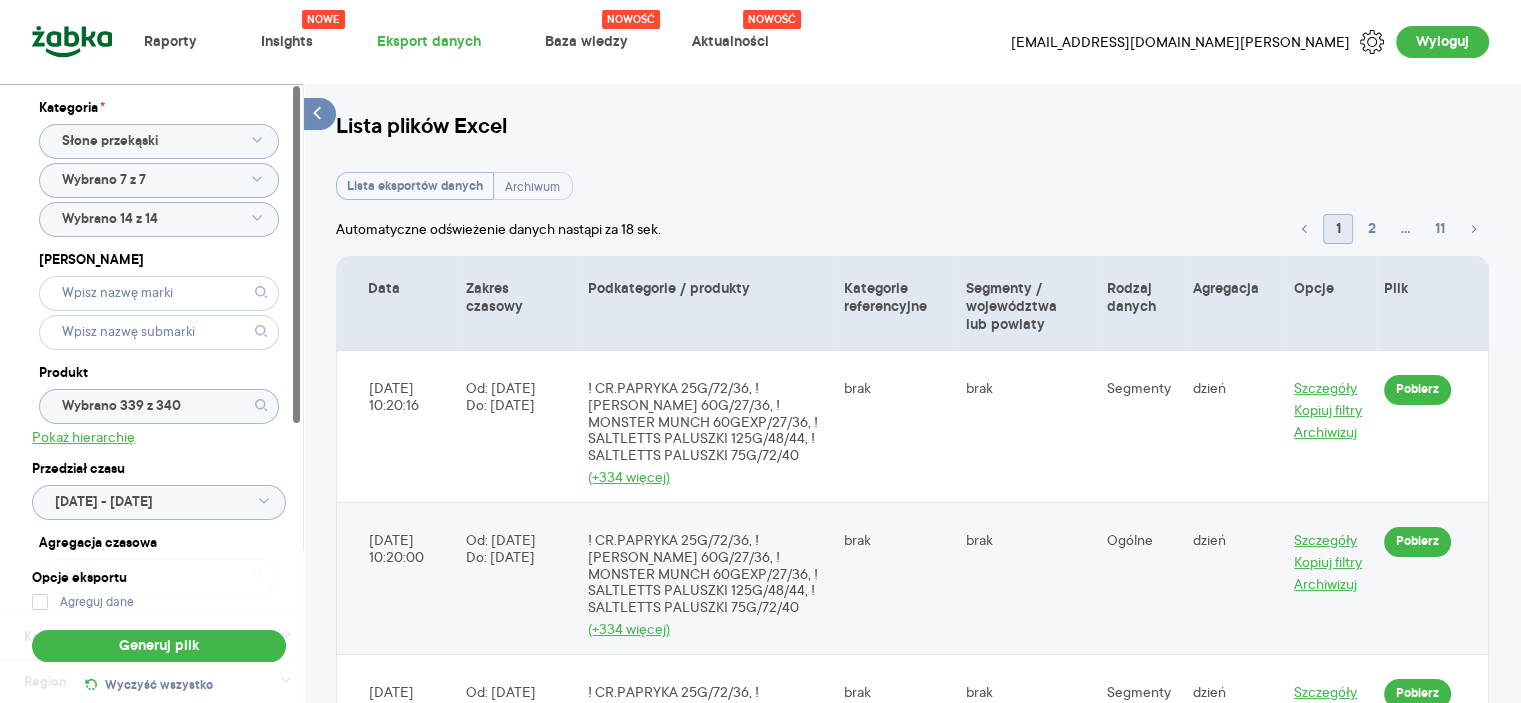 click on "Wybrano 339 z 340" 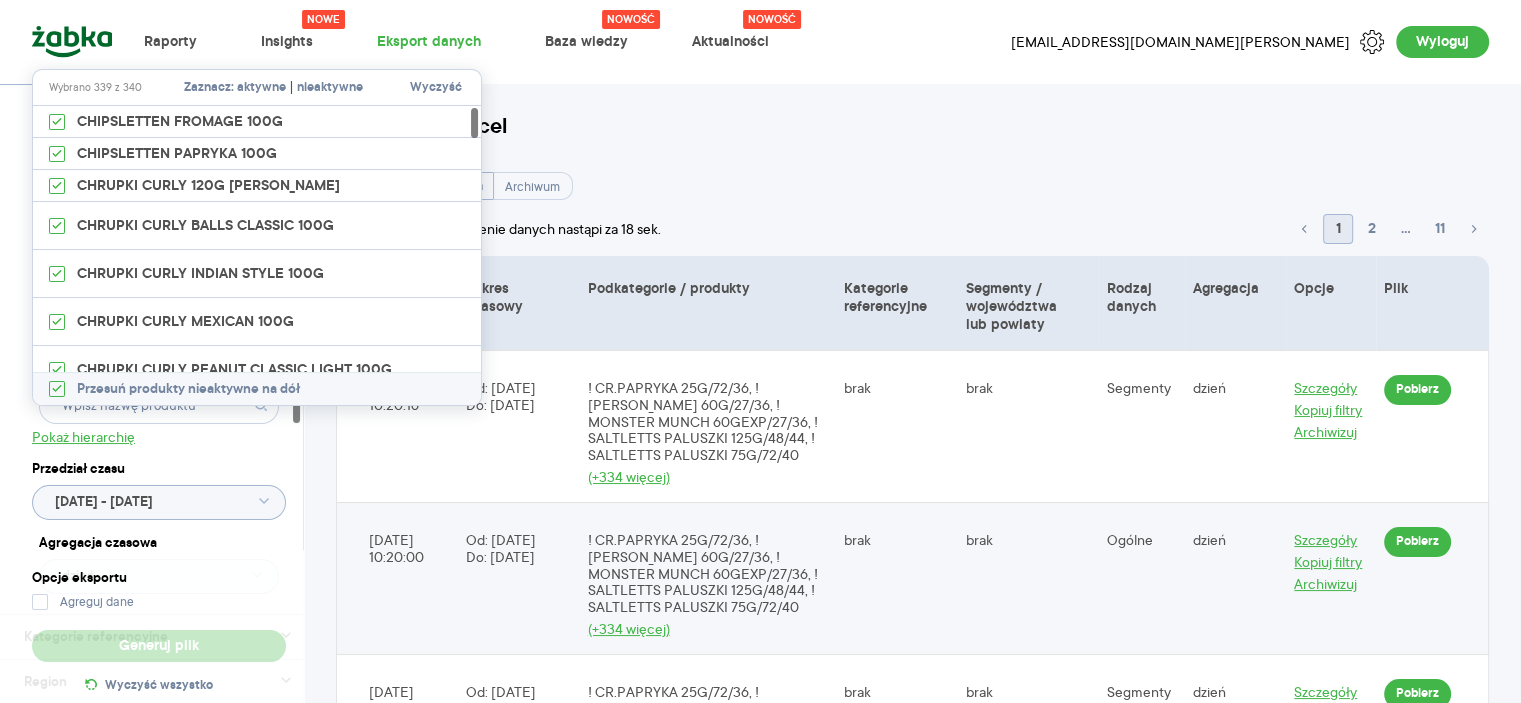 type 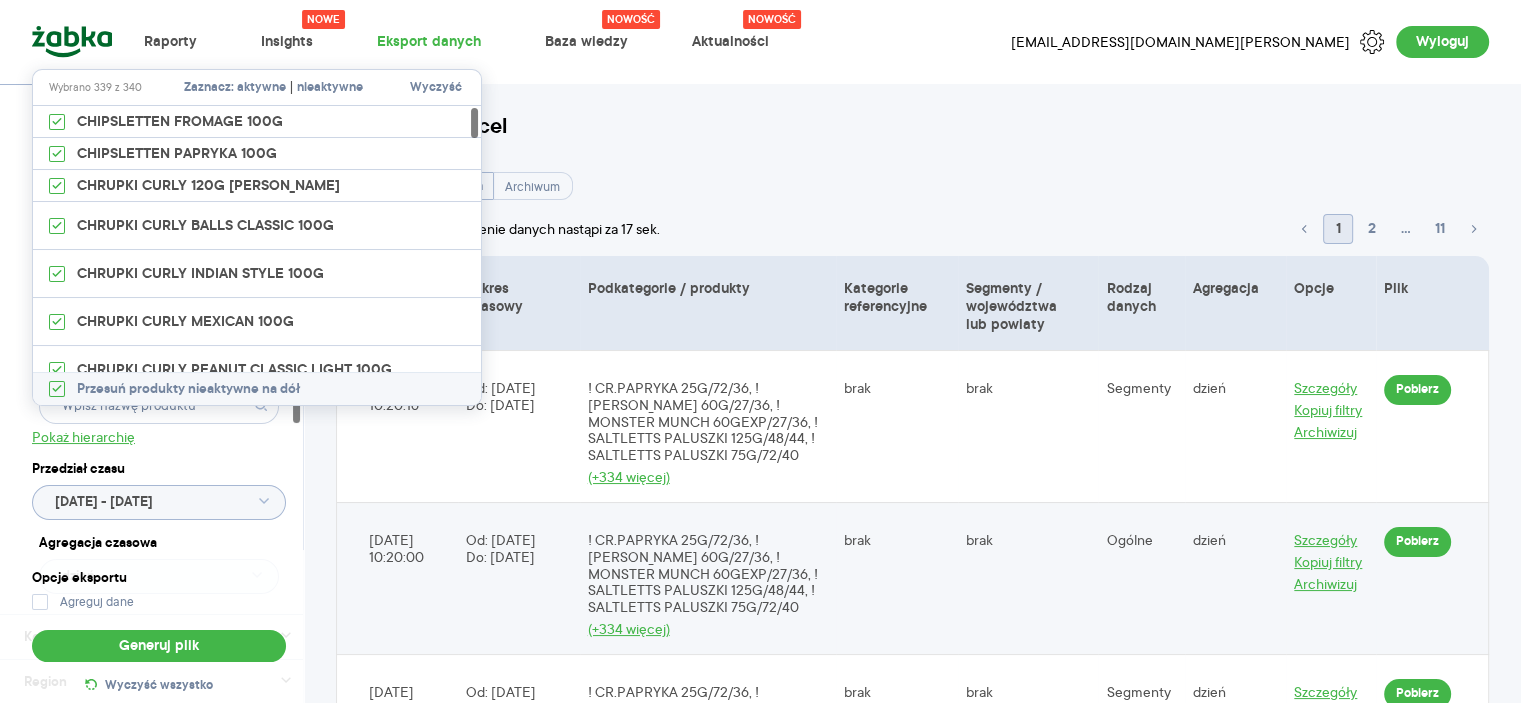 click on "aktywne" at bounding box center (261, 88) 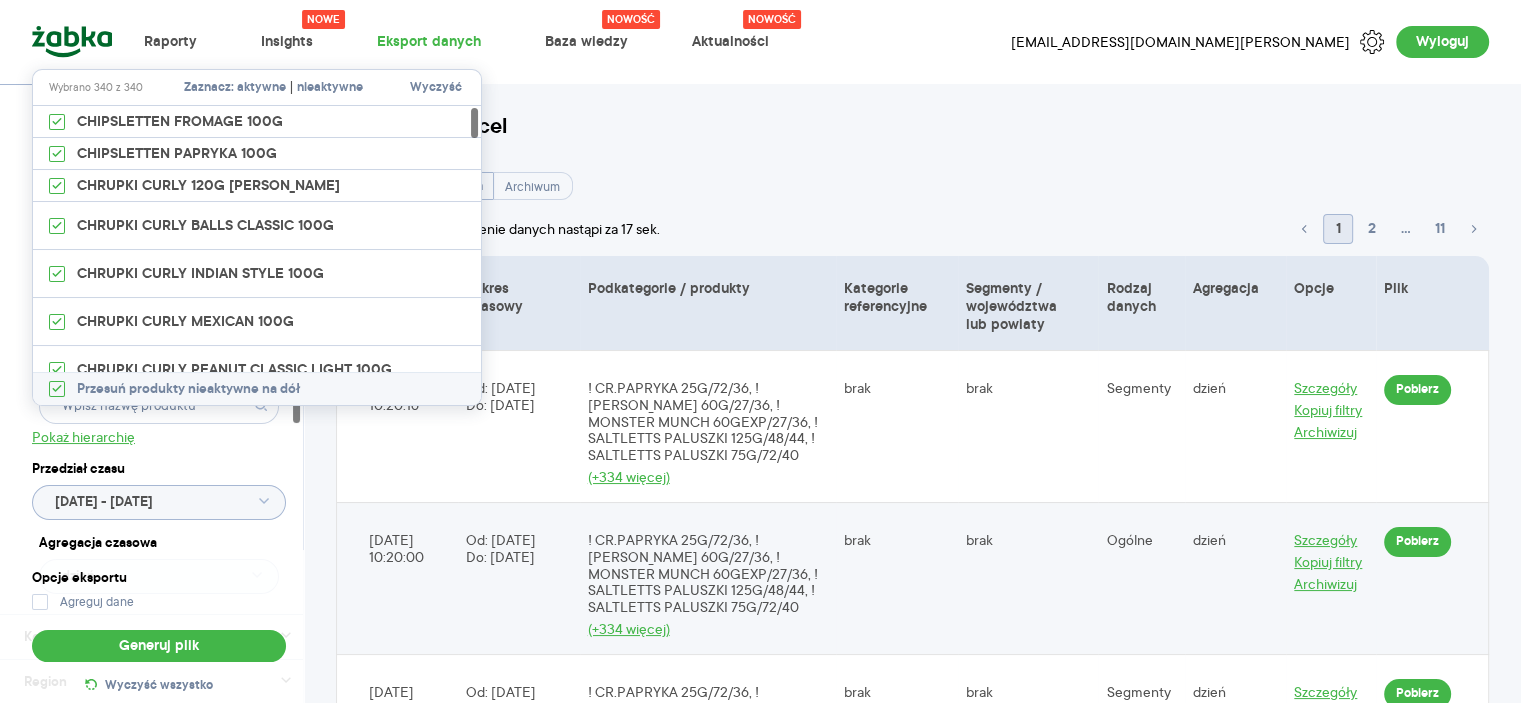 click on "Kategoria * [PERSON_NAME] przekąski Wybrano 7 z 7 Wybrano 14 z 14 Marka Produkt Pokaż hierarchię Przedział czasu [DATE] - [DATE] Agregacja czasowa dzień Kategorie referencyjne Region Rodzaje sklepów Rodzaje transakcji Wszystkie Like For Like Uwzględnij LFL Rodzaj danych Rodzaj danych Ogólne Wg segmentów [PERSON_NAME] Wg województw Wg powiatów Opcje eksportu Agreguj dane Generuj plik Wyczyść wszystko Lista plików Excel Lista eksportów danych Archiwum Automatyczne odświeżenie danych nastąpi za 17 sek. 1 2 ... 11 Data Zakres czasowy Podkategorie / produkty Kategorie referencyjne Segmenty / województwa lub powiaty [GEOGRAPHIC_DATA] danych Agregacja Opcje Plik [DATE]
10:20:16 Od: [DATE]
Do: [DATE] ! CR.PAPRYKA 25G/72/36, ! [PERSON_NAME] 60G/27/36, ! MONSTER MUNCH 60GEXP/27/36, ! SALTLETTS PALUSZKI 125G/48/44, ! SALTLETTS PALUSZKI 75G/72/40 (+334 więcej) brak brak Segmenty dzień Szczegóły Kopiuj filtry Archiwizuj Pobierz [DATE]
10:20:00 Od: [DATE]
Do: [DATE] (+334 więcej) brak brak" at bounding box center [912, 4044] 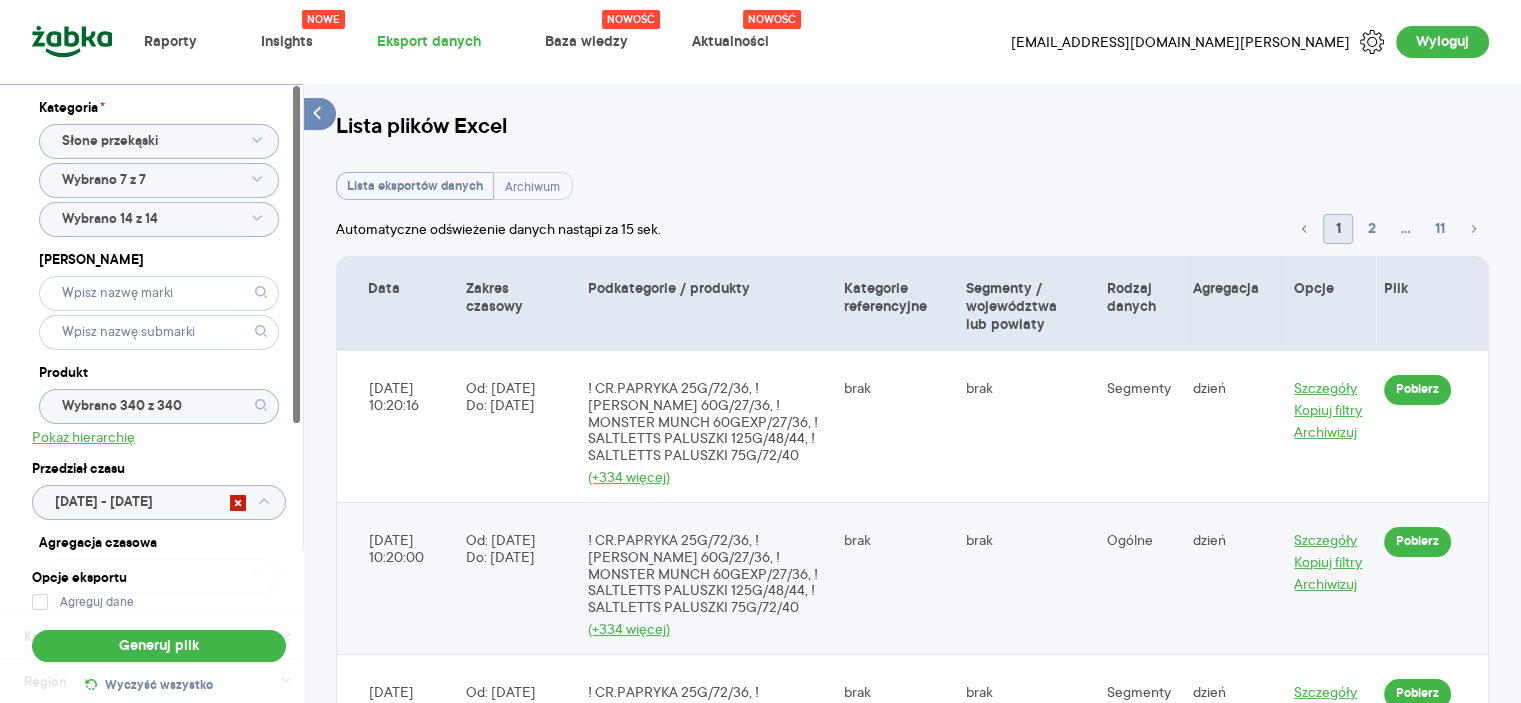 click on "Raporty Nowe Insights Eksport danych Nowość Baza wiedzy Nowość Aktualności [EMAIL_ADDRESS][DOMAIN_NAME][PERSON_NAME] Wyloguj Kategoria * [PERSON_NAME] przekąski Wybrano 7 z 7 Wybrano 14 z 14 Marka Produkt Wybrano 340 z 340 Pokaż hierarchię Przedział czasu [DATE] - [DATE] Agregacja czasowa dzień Kategorie referencyjne Region Rodzaje sklepów Rodzaje transakcji Wszystkie Like For Like Uwzględnij LFL Rodzaj danych Rodzaj danych Ogólne Wg segmentów [PERSON_NAME] Wg województw Wg powiatów Opcje eksportu Agreguj dane Generuj plik Wyczyść wszystko Lista plików Excel Lista eksportów danych Archiwum Automatyczne odświeżenie danych nastąpi za 15 sek. 1 2 ... 11 Data Zakres czasowy Podkategorie / produkty Kategorie referencyjne Segmenty / województwa lub powiaty [GEOGRAPHIC_DATA] danych Agregacja Opcje Plik [DATE]
10:20:16 Od: [DATE]
Do: [DATE] ! CR.PAPRYKA 25G/72/36, ! [PERSON_NAME] 60G/27/36, ! MONSTER MUNCH 60GEXP/27/36, ! SALTLETTS PALUSZKI 125G/48/44, ! SALTLETTS PALUSZKI 75G/72/40 (+334 więcej) brak brak" at bounding box center (760, 351) 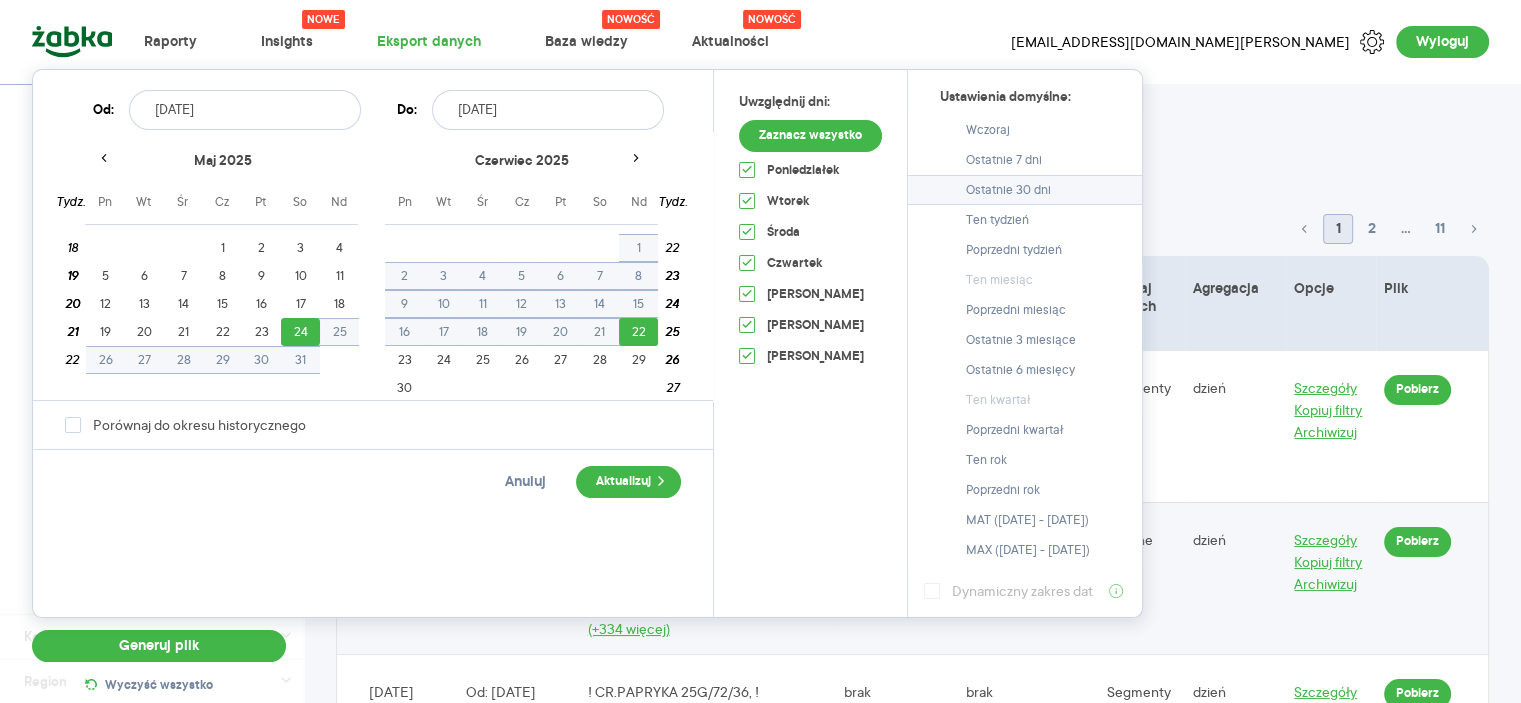 click on "Ostatnie 30 dni" at bounding box center [1025, 190] 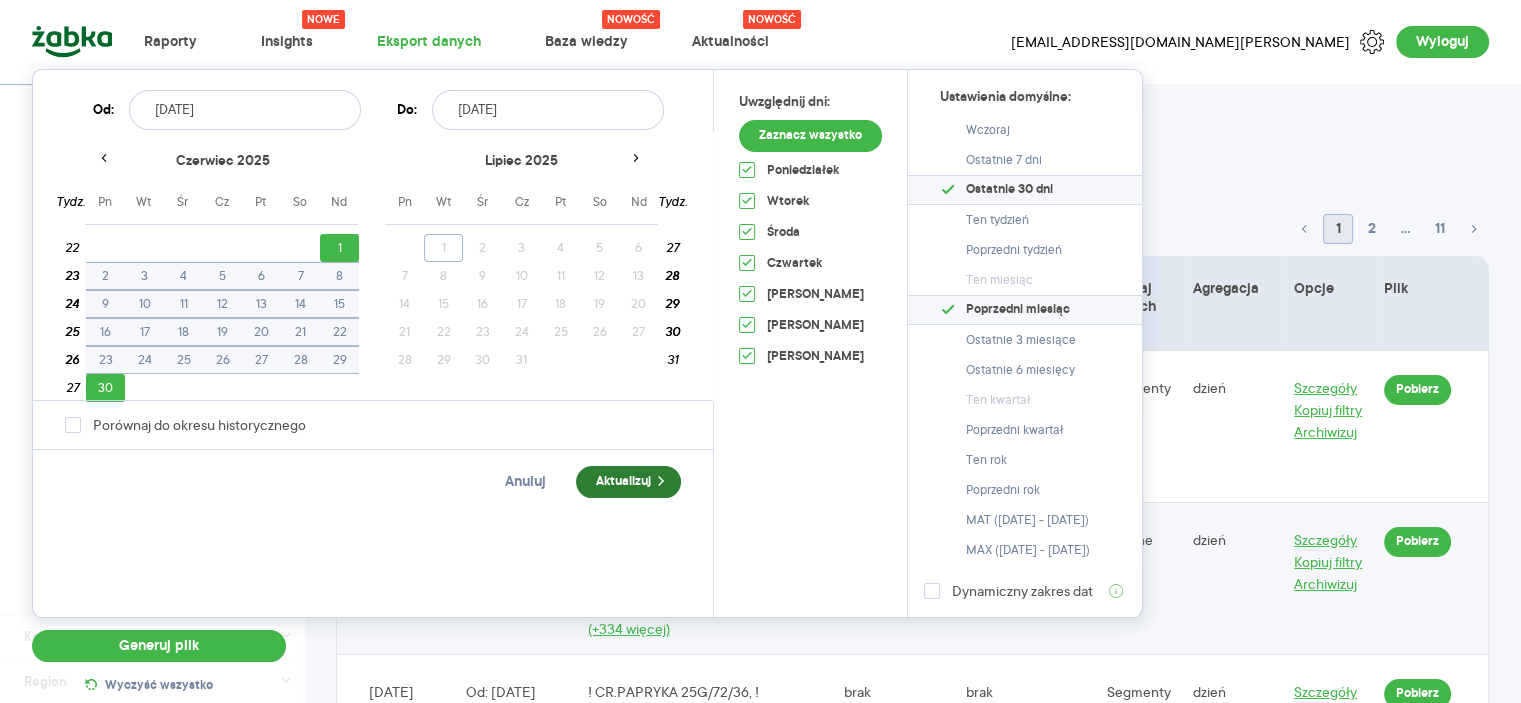 click on "Aktualizuj" at bounding box center (628, 482) 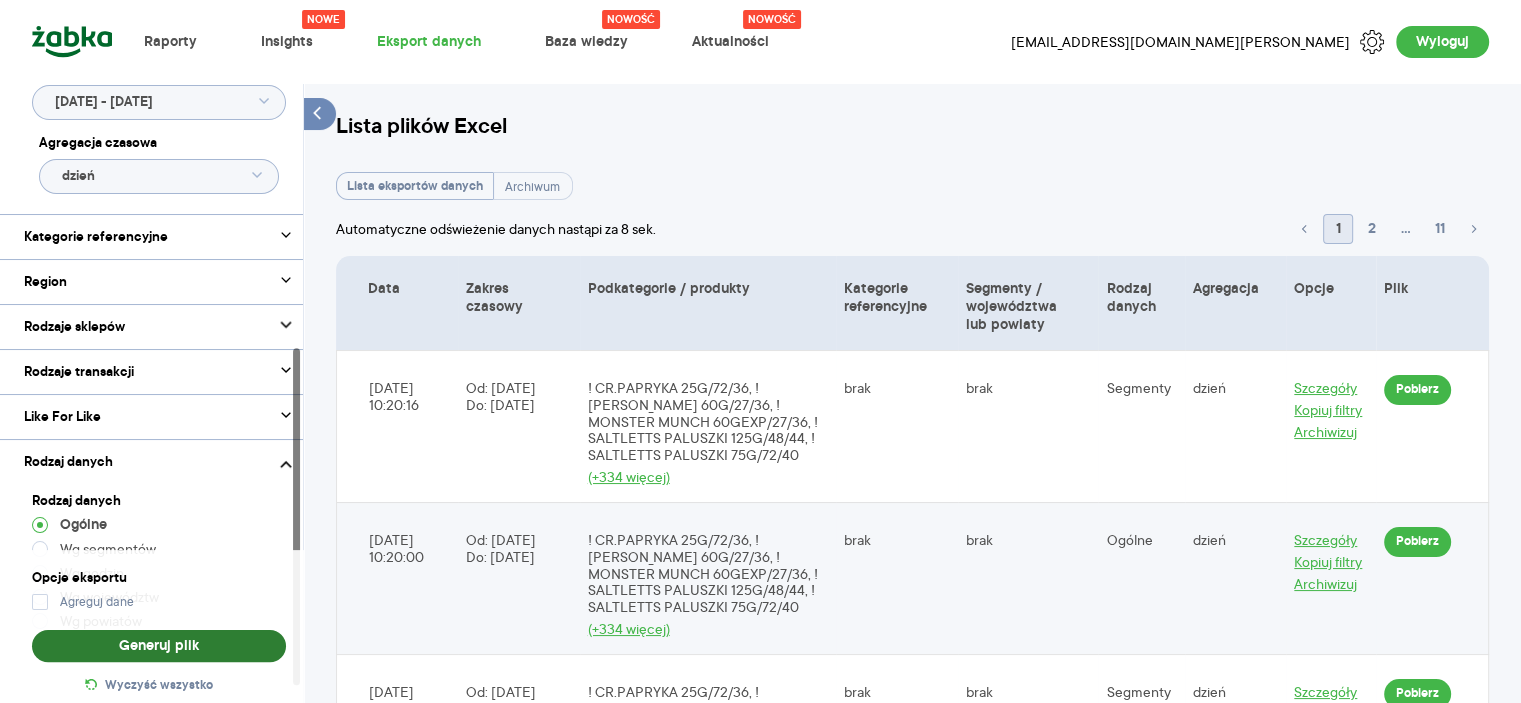 scroll, scrollTop: 500, scrollLeft: 0, axis: vertical 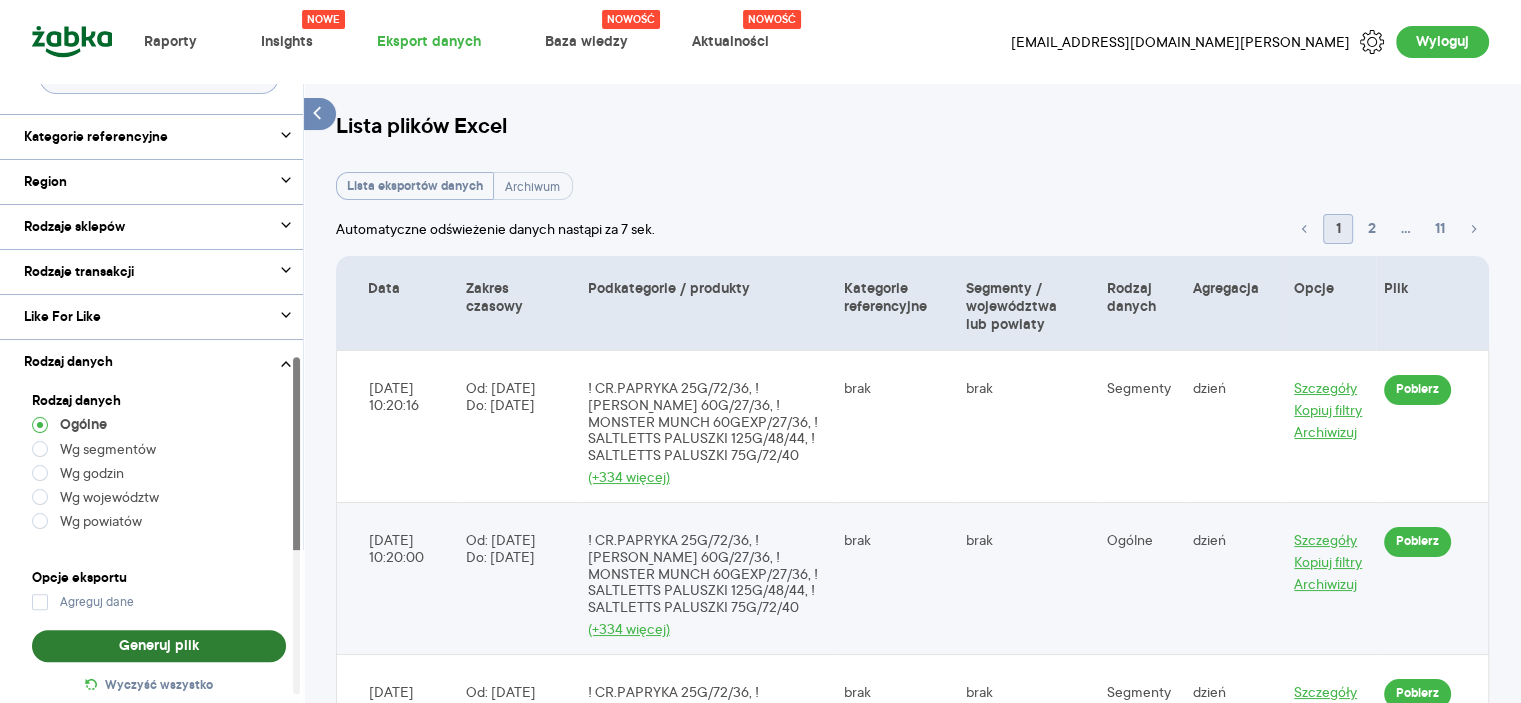 click on "Generuj plik" at bounding box center [159, 646] 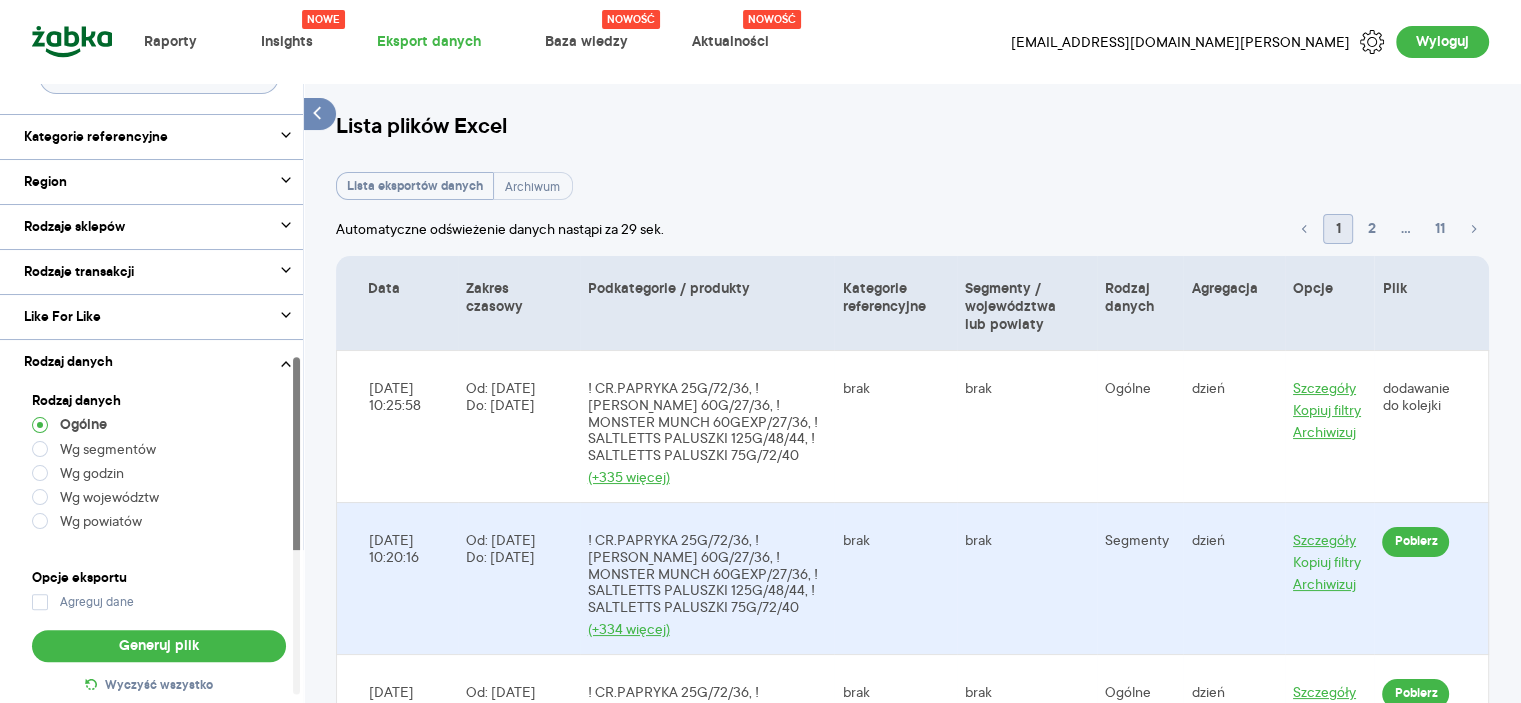 click on "Kopiuj filtry" at bounding box center (1327, 562) 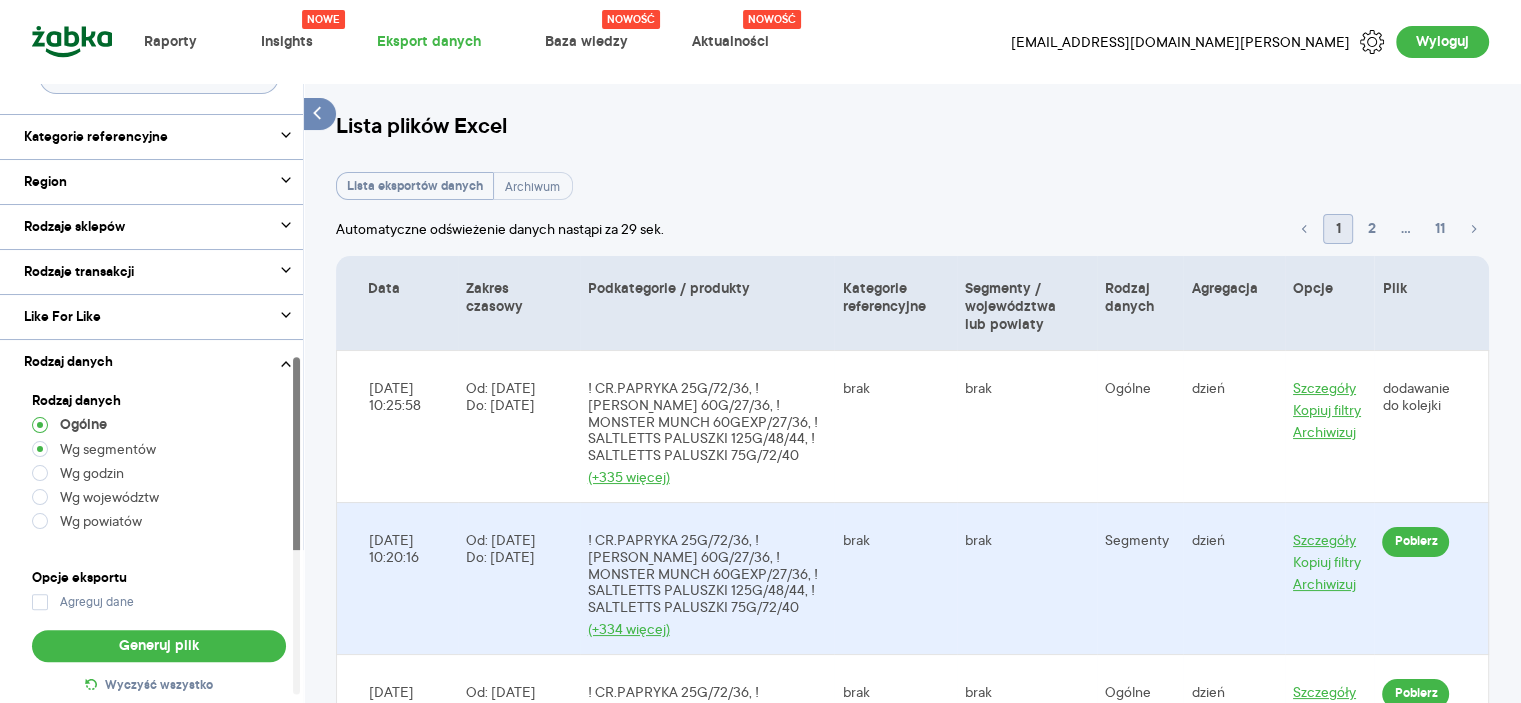 type on "Wybrano 339 z 340" 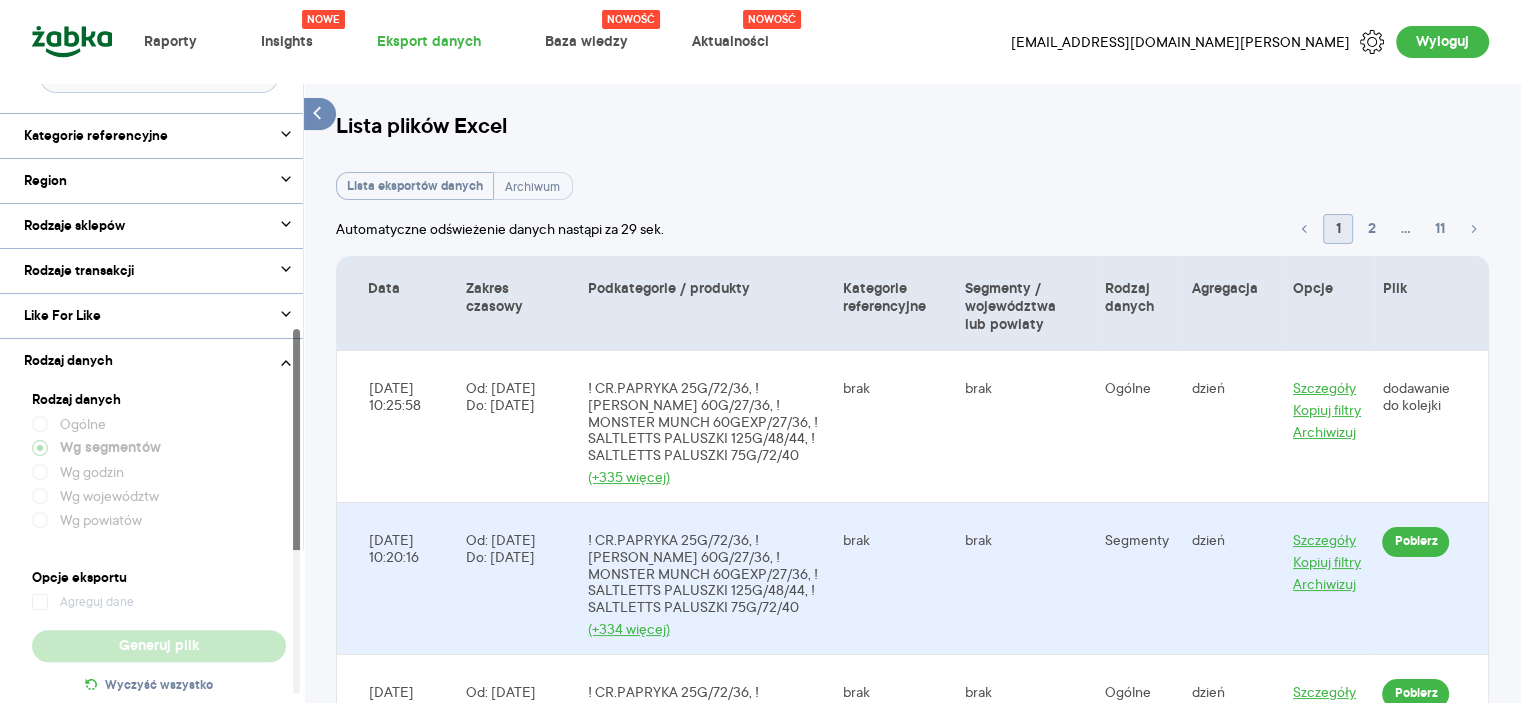type on "Pobieranie" 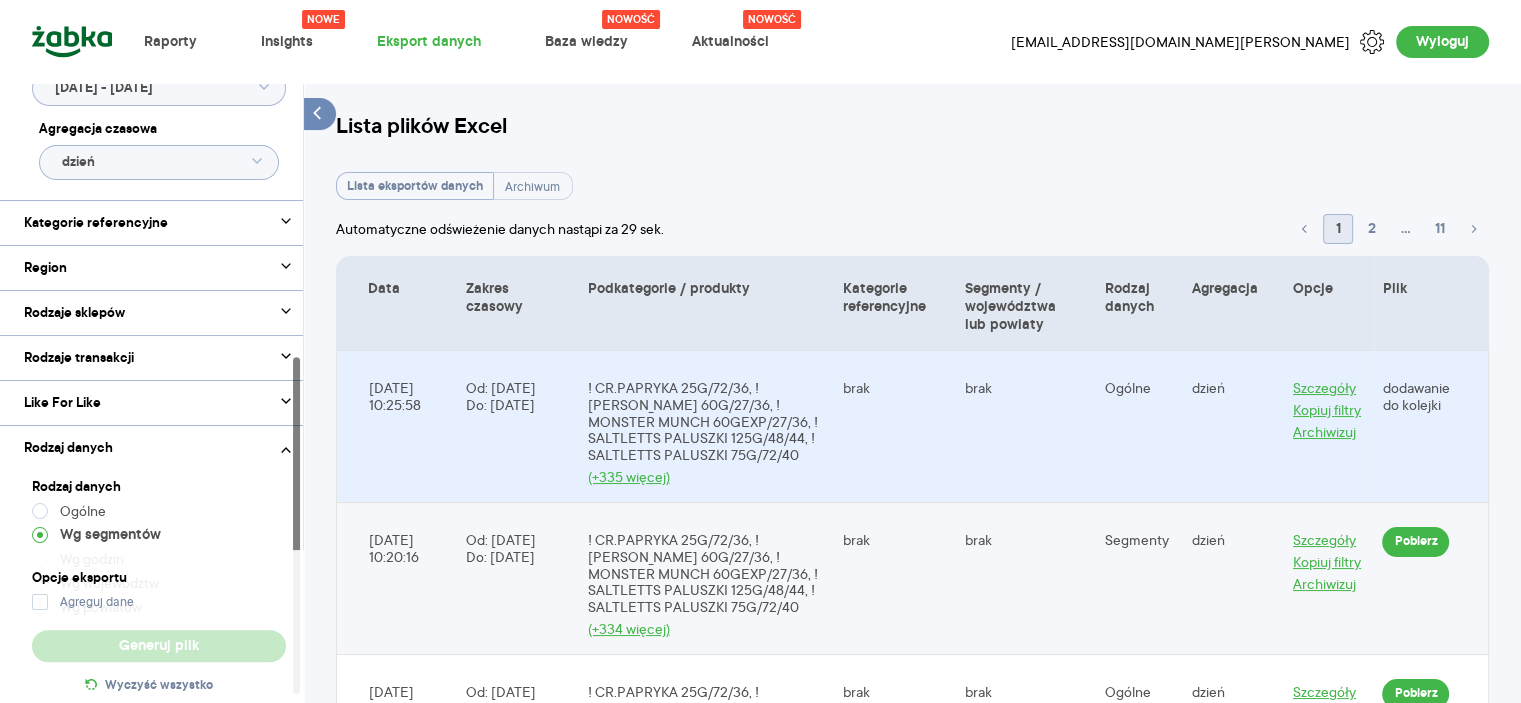 scroll, scrollTop: 500, scrollLeft: 0, axis: vertical 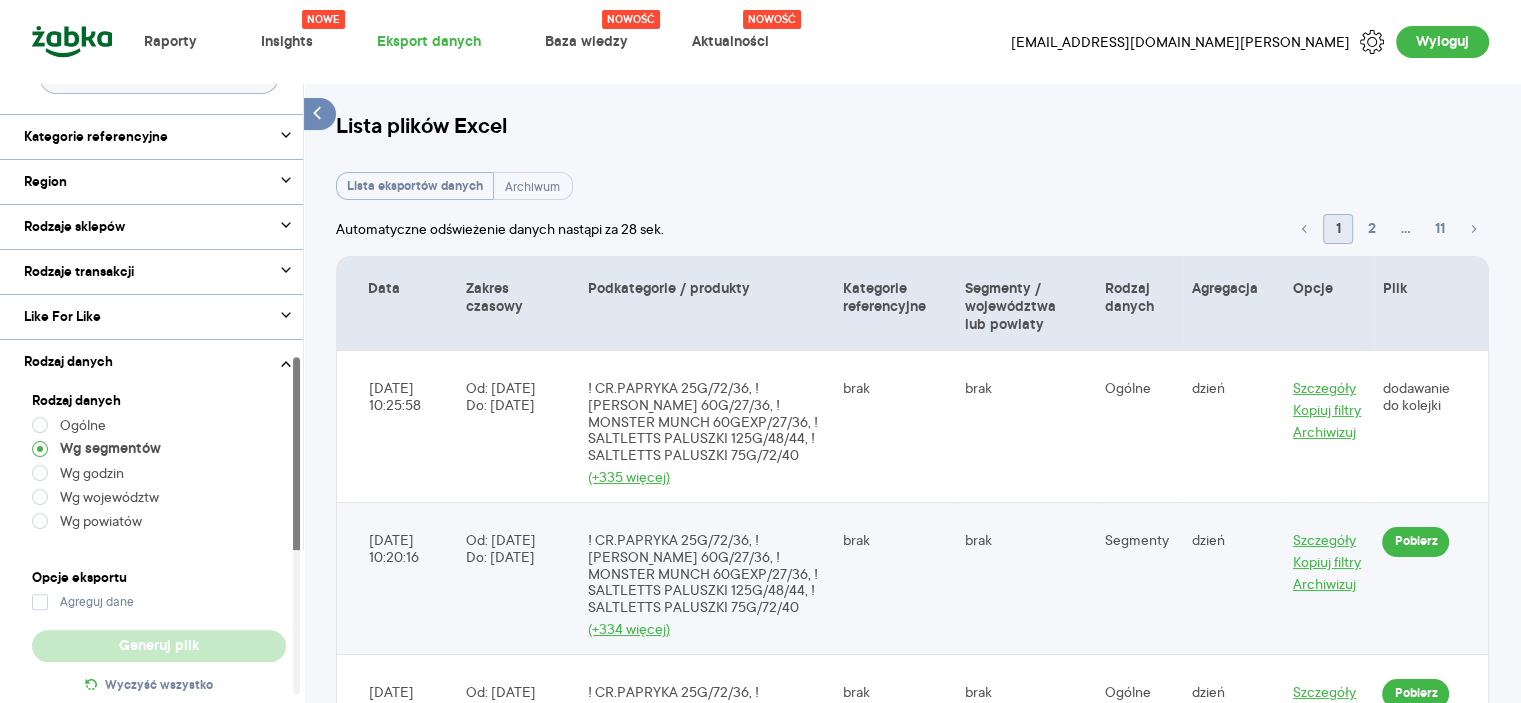 type 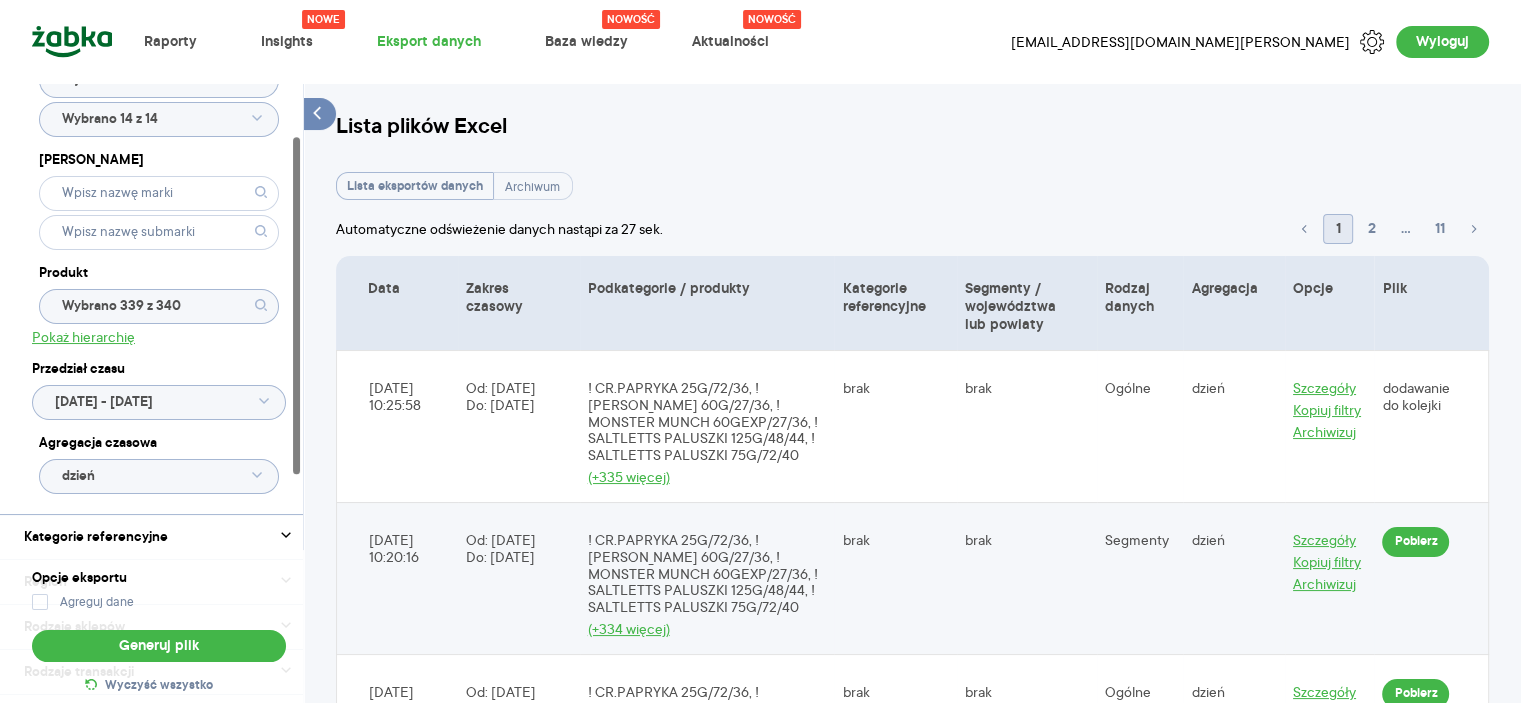 scroll, scrollTop: 0, scrollLeft: 0, axis: both 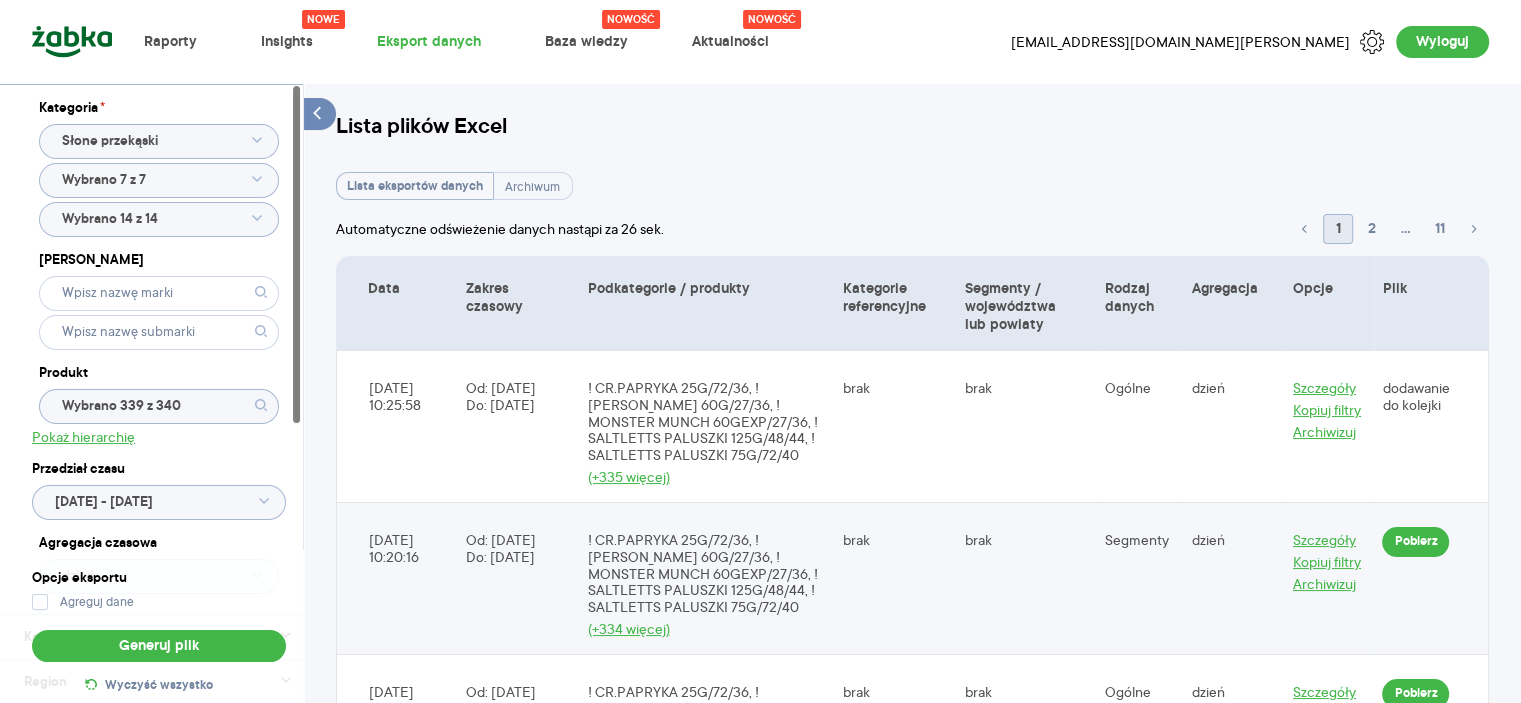 click on "Wybrano 339 z 340" 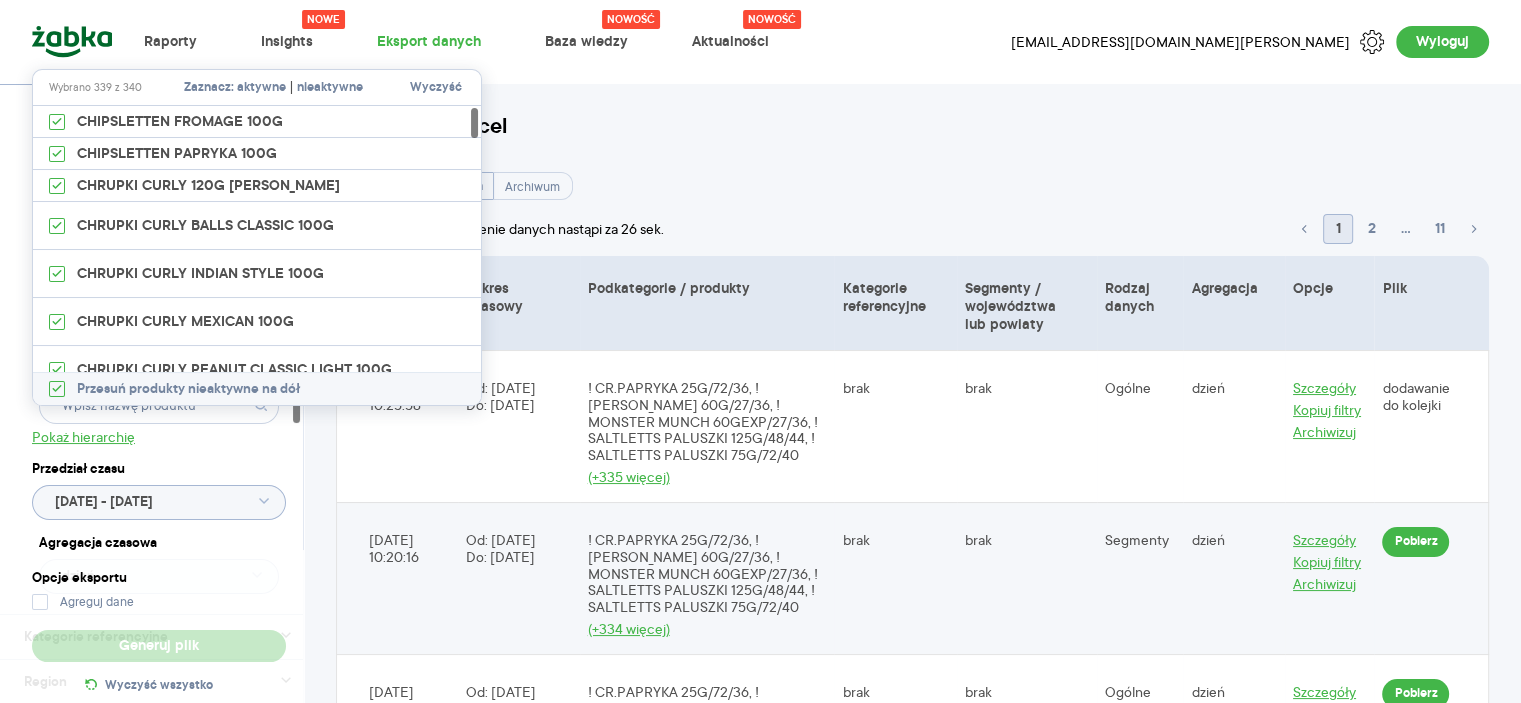 type 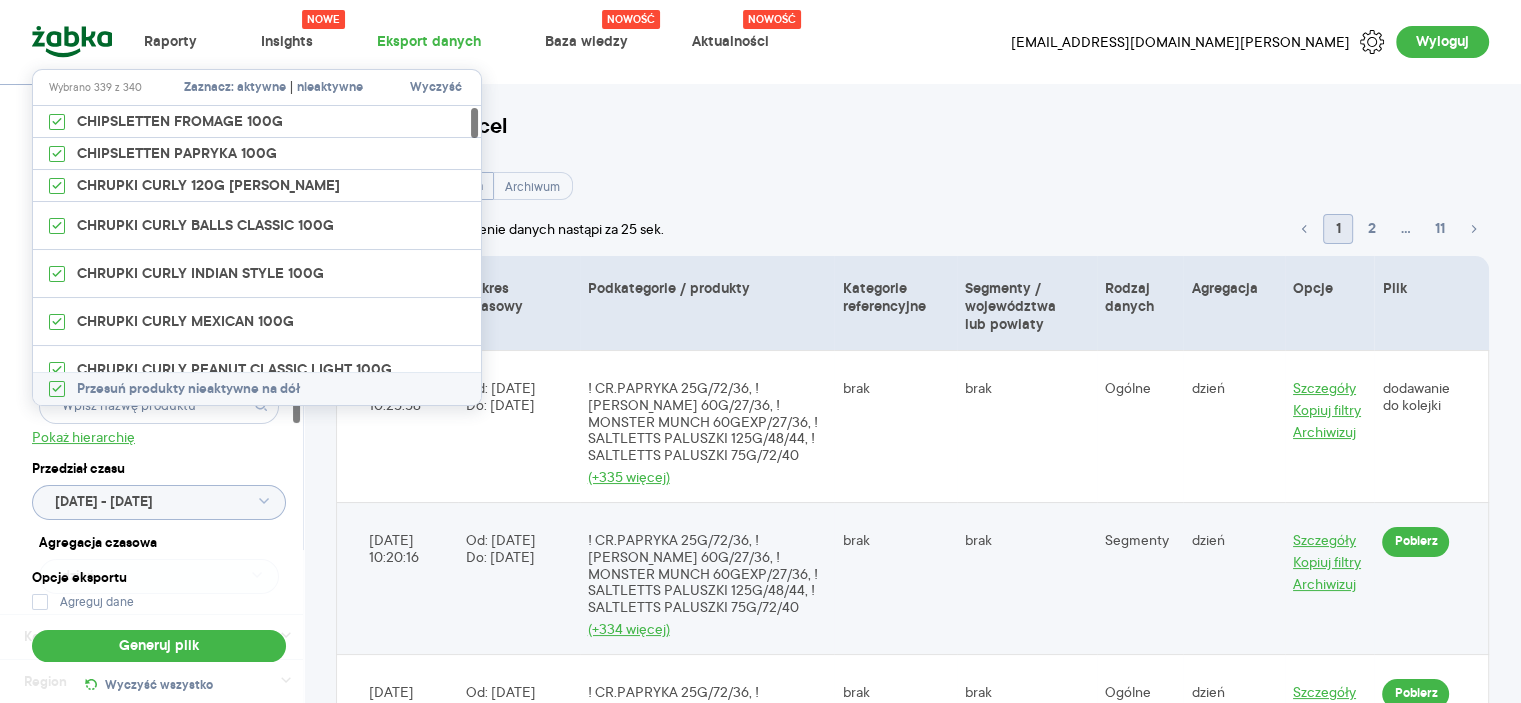 click on "aktywne" at bounding box center [261, 88] 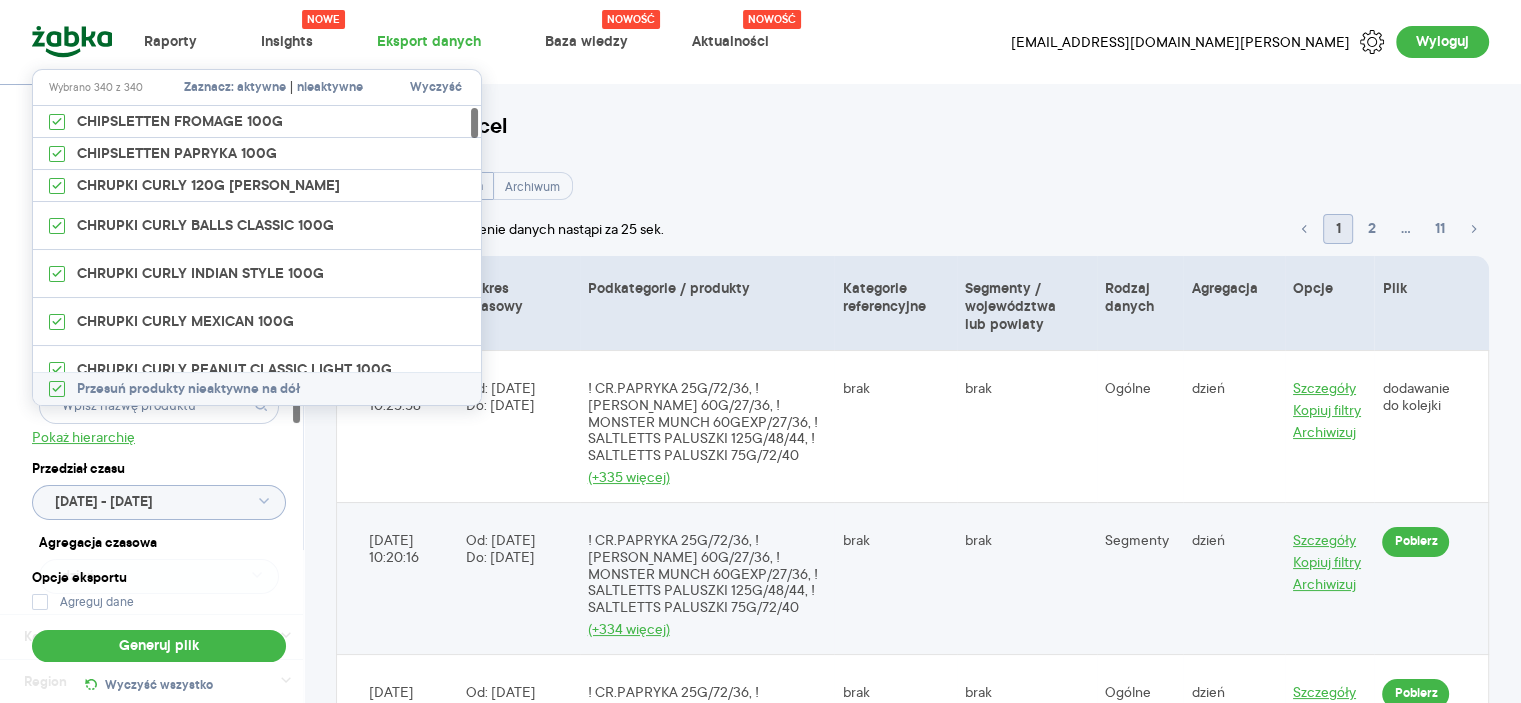 click on "Kategoria * [PERSON_NAME] przekąski Wybrano 7 z 7 Wybrano 14 z 14 Marka Produkt Pokaż hierarchię Przedział czasu [DATE] - [DATE] Agregacja czasowa dzień Kategorie referencyjne Region Rodzaje sklepów Rodzaje transakcji Wszystkie Like For Like Uwzględnij LFL Rodzaj danych Rodzaj danych Ogólne Wg segmentów [PERSON_NAME] Wg województw Wg powiatów Opcje eksportu Agreguj dane Generuj plik Wyczyść wszystko Lista plików Excel Lista eksportów danych Archiwum Automatyczne odświeżenie danych nastąpi za 25 sek. 1 2 ... 11 Data Zakres czasowy Podkategorie / produkty Kategorie referencyjne Segmenty / województwa lub powiaty [GEOGRAPHIC_DATA] danych Agregacja Opcje Plik [DATE]
10:25:58 Od: [DATE]
Do: [DATE] ! CR.PAPRYKA 25G/72/36, ! [PERSON_NAME] 60G/27/36, ! MONSTER MUNCH 60GEXP/27/36, ! SALTLETTS PALUSZKI 125G/48/44, ! SALTLETTS PALUSZKI 75G/72/40 (+335 więcej) brak brak Ogólne dzień Szczegóły Kopiuj filtry Archiwizuj dodawanie do kolejki [DATE]
10:20:16 Od: [DATE]
Do: [DATE] brak brak" at bounding box center [912, 4044] 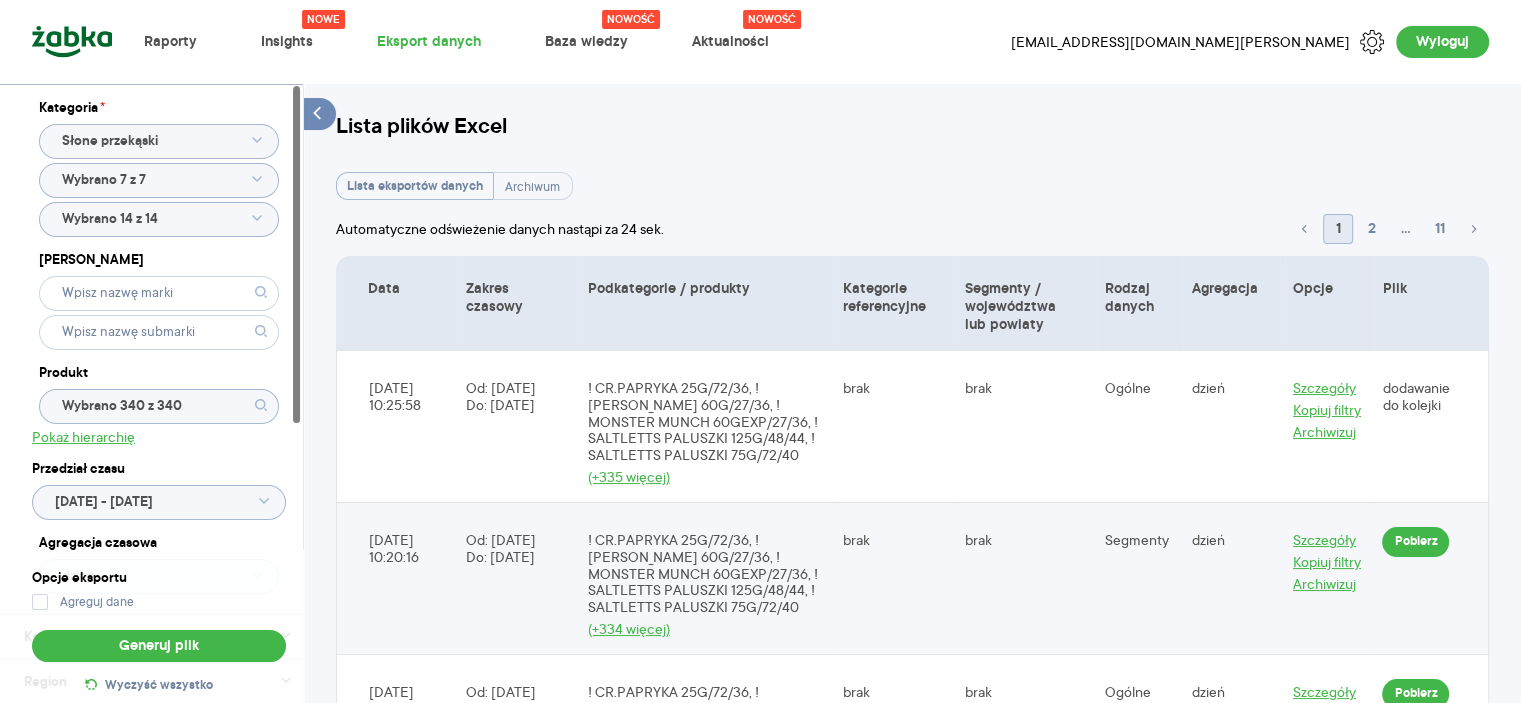 click on "Raporty Nowe Insights Eksport danych Nowość Baza wiedzy Nowość Aktualności [EMAIL_ADDRESS][DOMAIN_NAME][PERSON_NAME] Wyloguj Kategoria * [PERSON_NAME] przekąski Wybrano 7 z 7 Wybrano 14 z 14 Marka Produkt Wybrano 340 z 340 Pokaż hierarchię Przedział czasu [DATE] - [DATE] Agregacja czasowa dzień Kategorie referencyjne Region Rodzaje sklepów Rodzaje transakcji Wszystkie Like For Like Uwzględnij LFL Rodzaj danych Rodzaj danych Ogólne Wg segmentów [PERSON_NAME] Wg województw Wg powiatów Opcje eksportu Agreguj dane Generuj plik Wyczyść wszystko Lista plików Excel Lista eksportów danych Archiwum Automatyczne odświeżenie danych nastąpi za 24 sek. 1 2 ... 11 Data Zakres czasowy Podkategorie / produkty Kategorie referencyjne Segmenty / województwa lub powiaty [GEOGRAPHIC_DATA] danych Agregacja Opcje Plik [DATE]
10:25:58 Od: [DATE]
Do: [DATE] ! CR.PAPRYKA 25G/72/36, ! [PERSON_NAME] 60G/27/36, ! MONSTER MUNCH 60GEXP/27/36, ! SALTLETTS PALUSZKI 125G/48/44, ! SALTLETTS PALUSZKI 75G/72/40 (+335 więcej) brak brak" at bounding box center (760, 351) 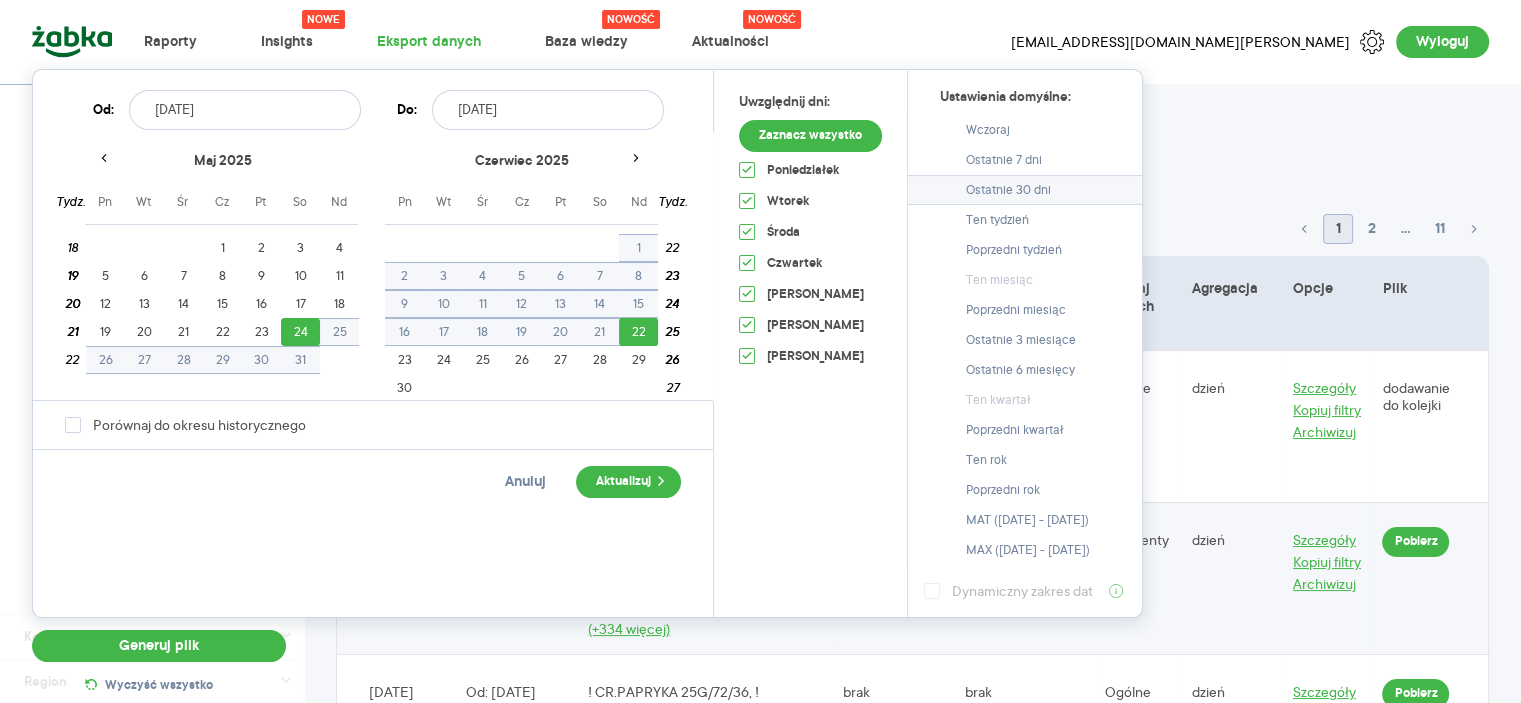 click on "Ostatnie 30 dni" at bounding box center [1008, 190] 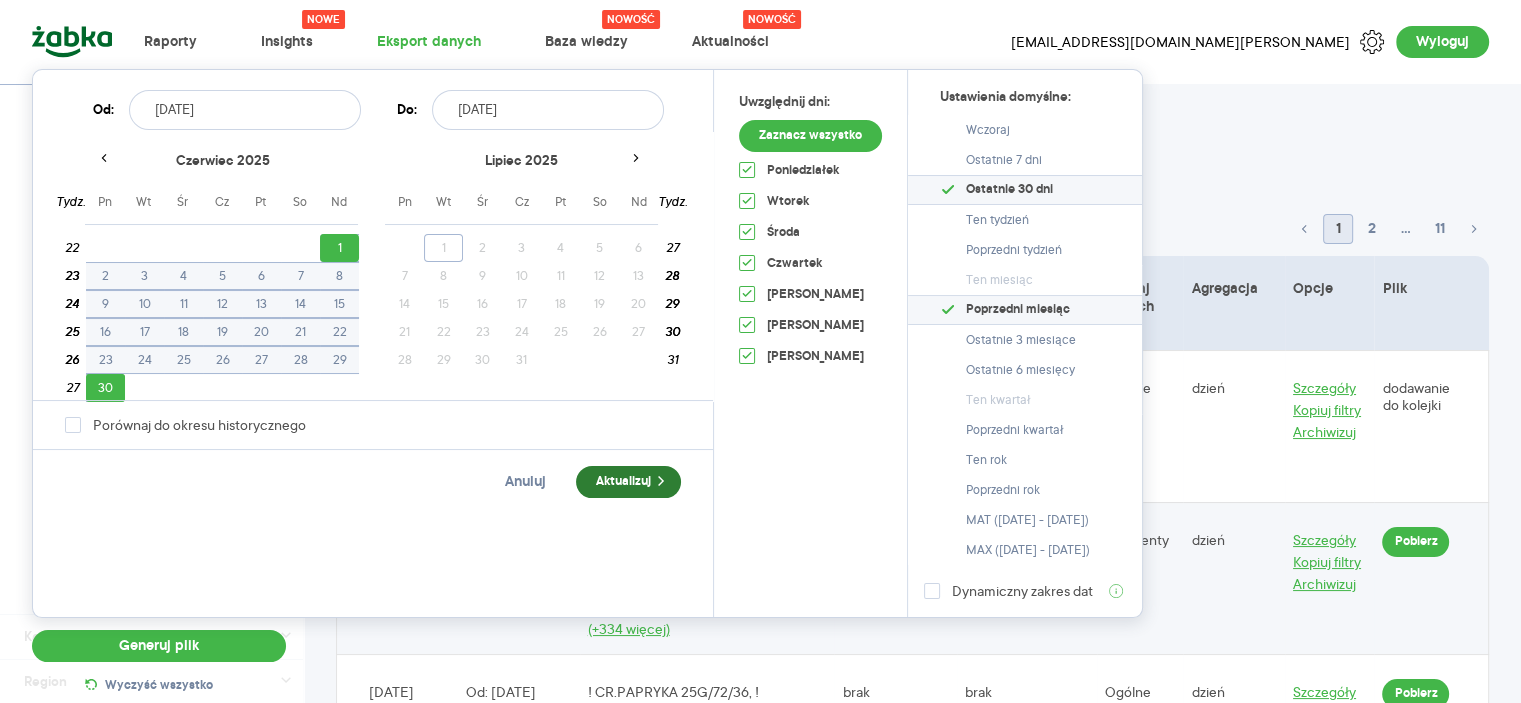 click 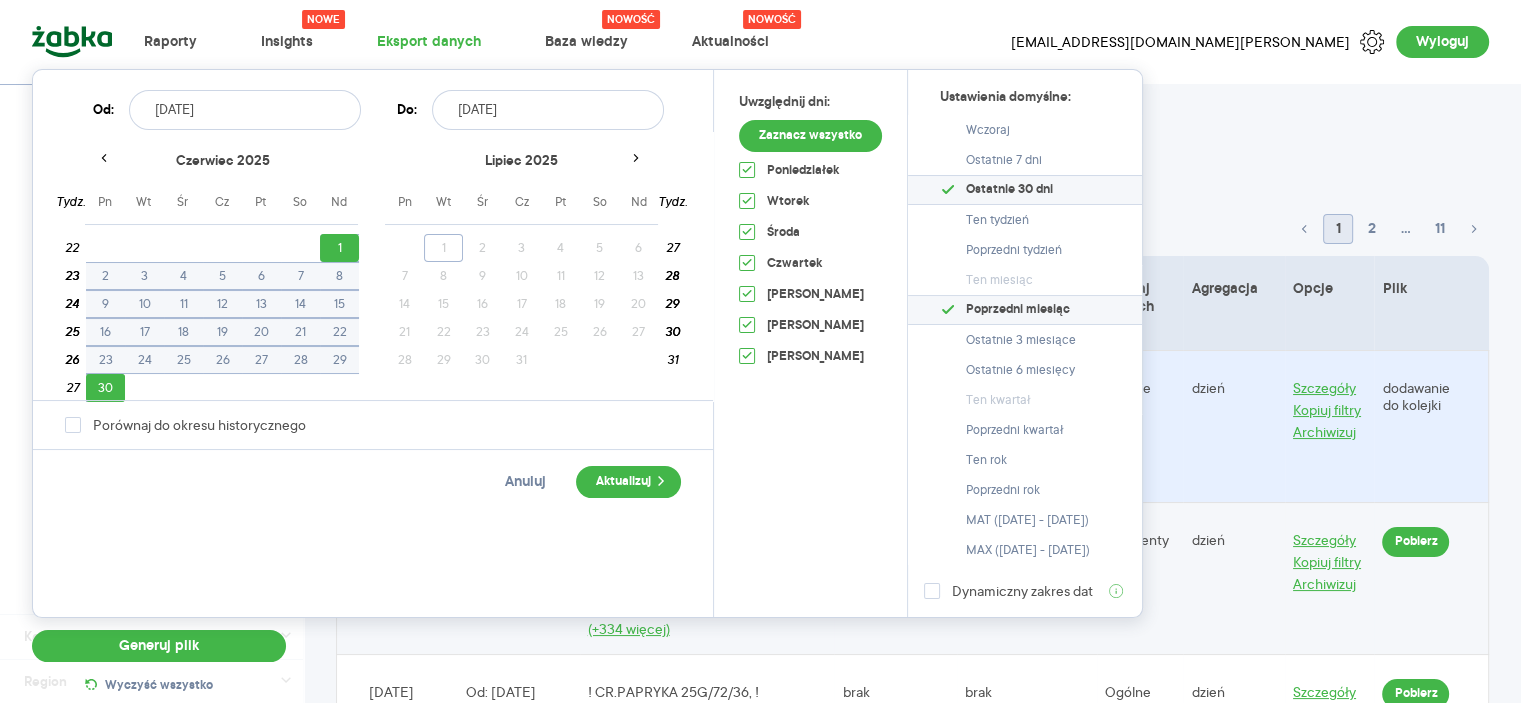 type on "[DATE] - [DATE]" 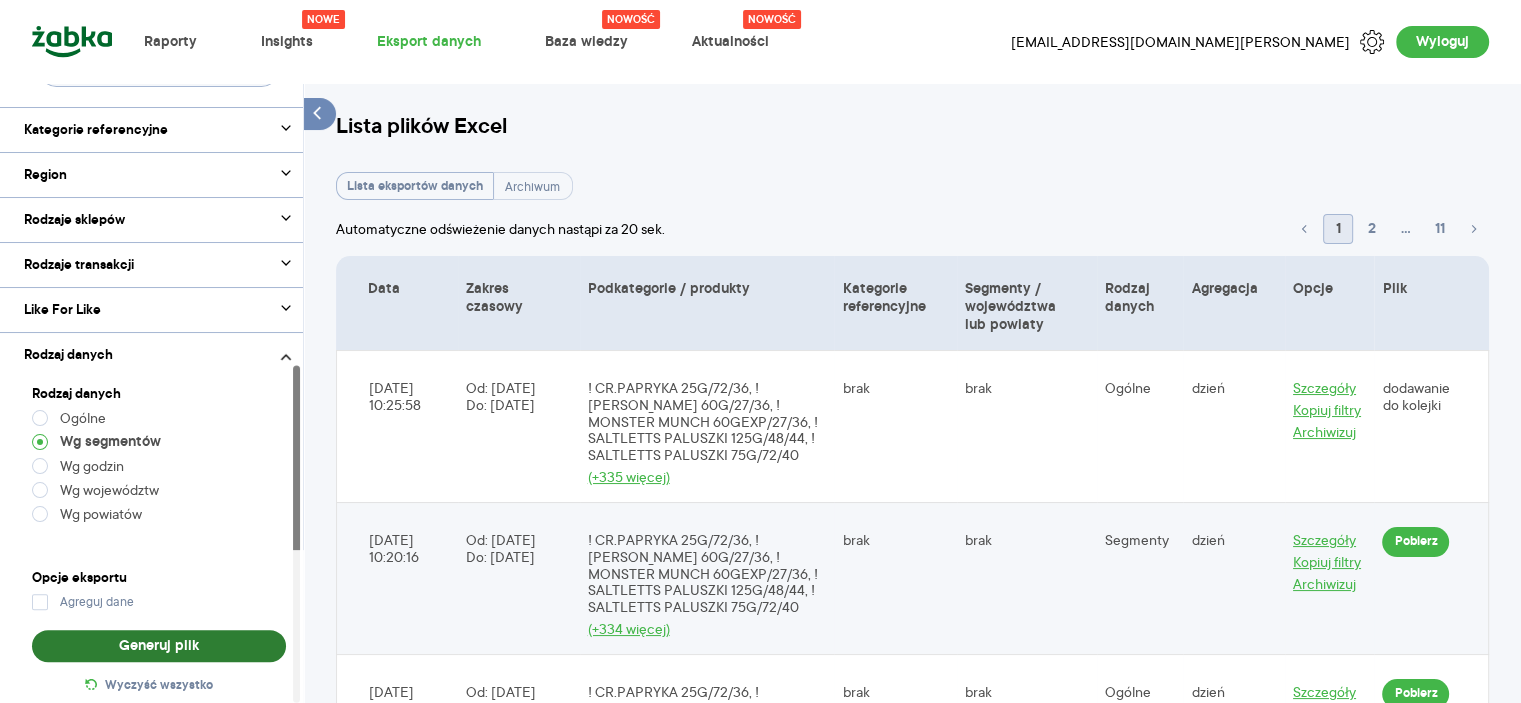 scroll, scrollTop: 516, scrollLeft: 0, axis: vertical 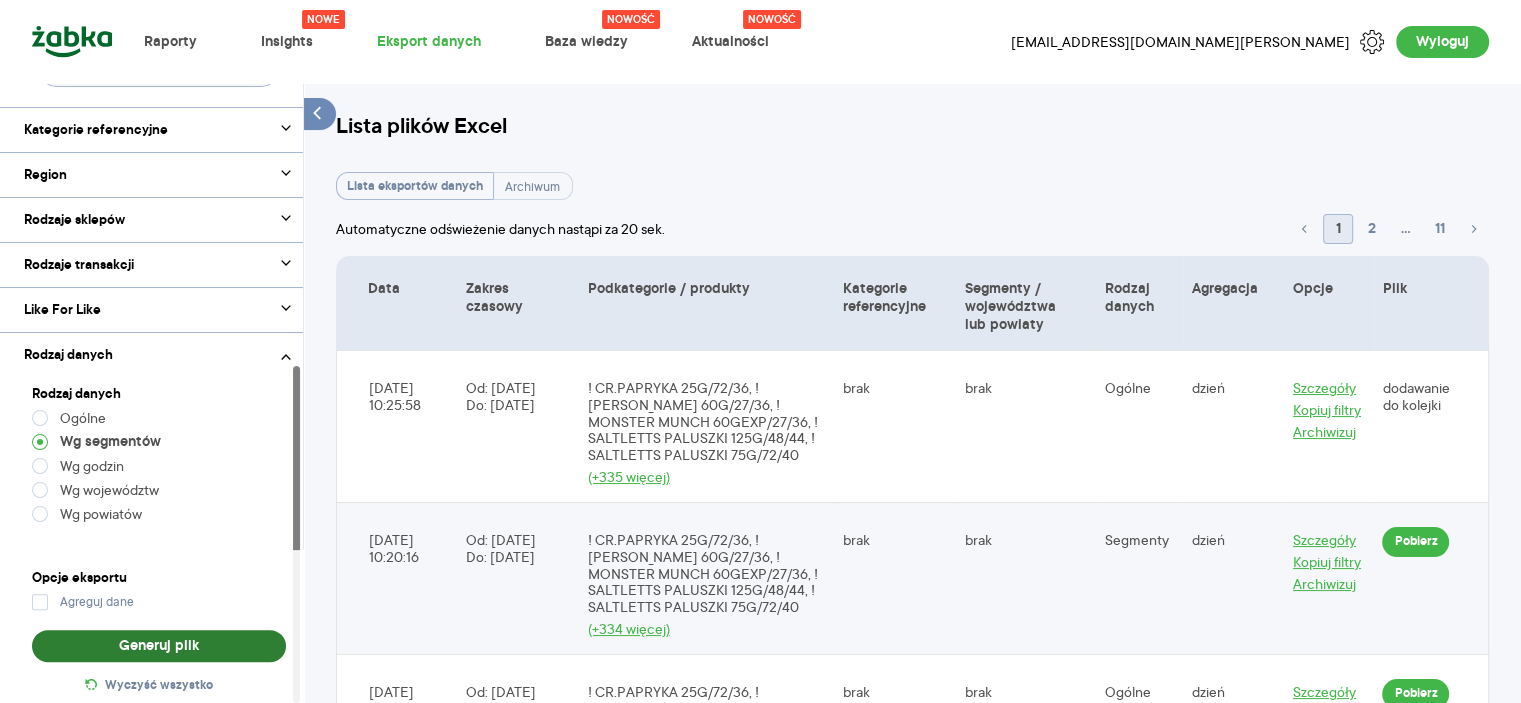 click on "Generuj plik" at bounding box center (159, 646) 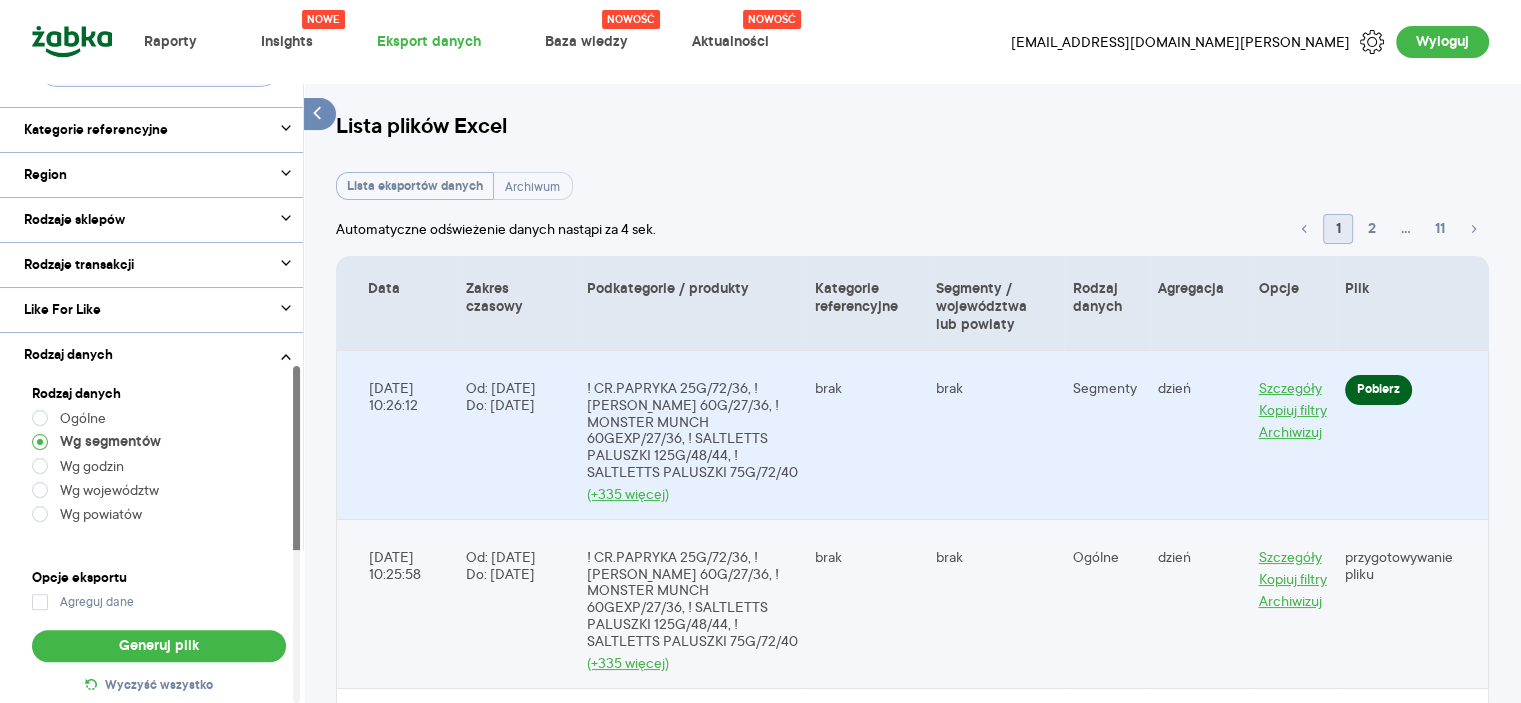 click on "Pobierz" at bounding box center [1378, 390] 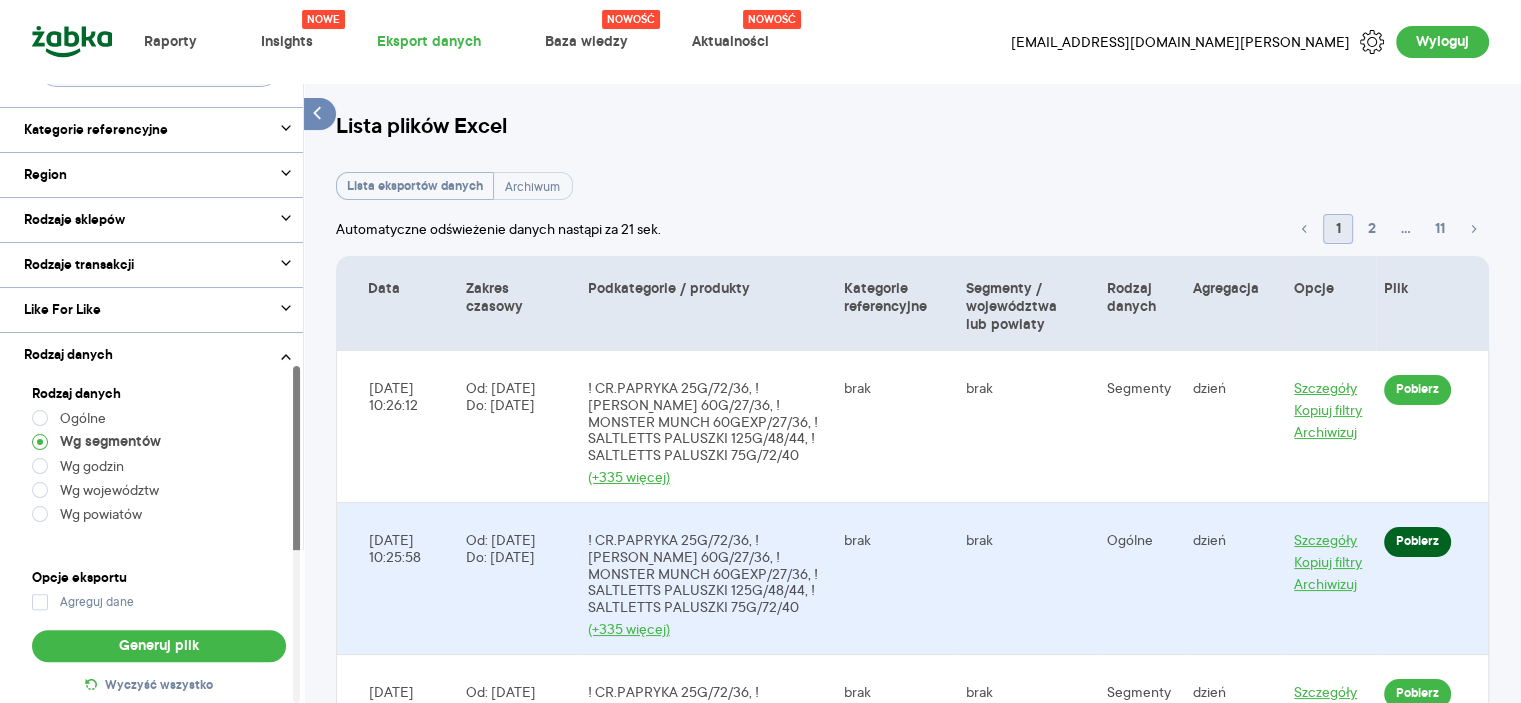 click on "Pobierz" at bounding box center [1417, 390] 